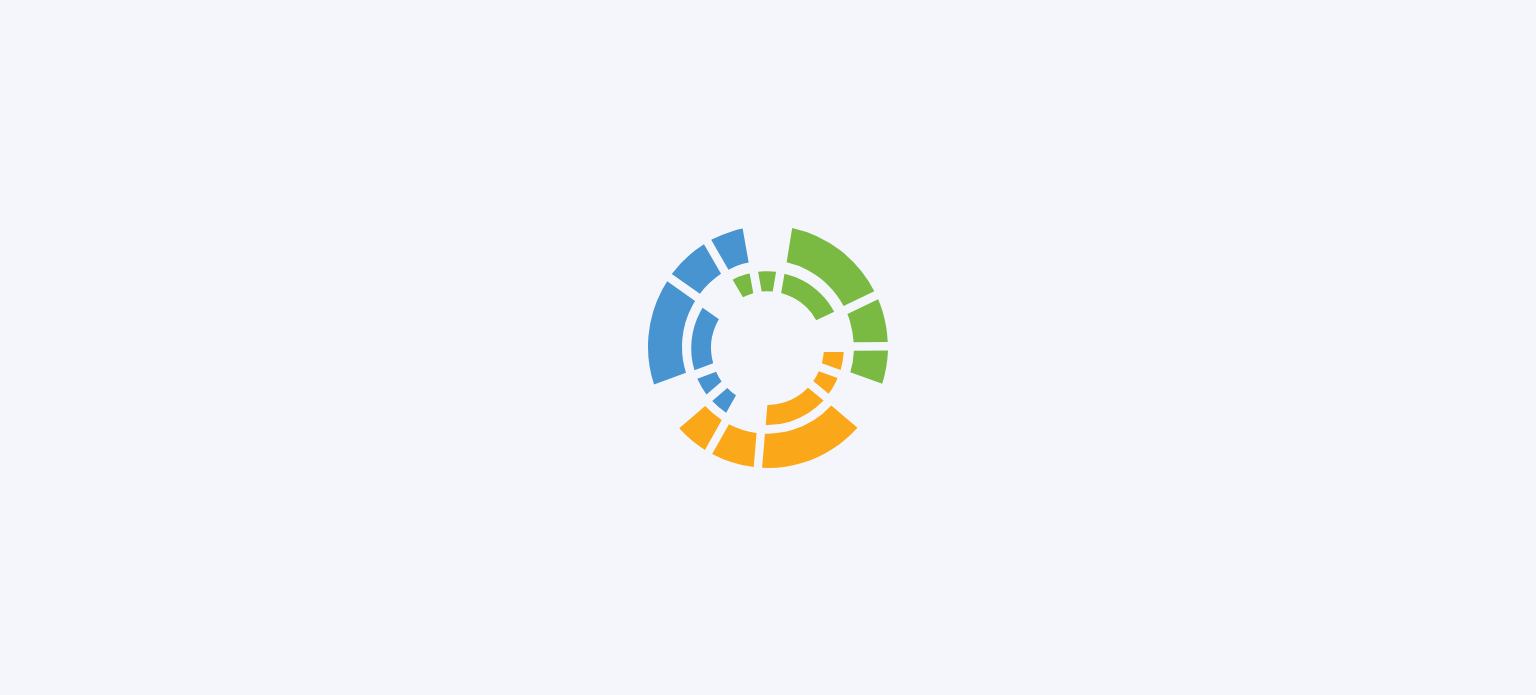 scroll, scrollTop: 0, scrollLeft: 0, axis: both 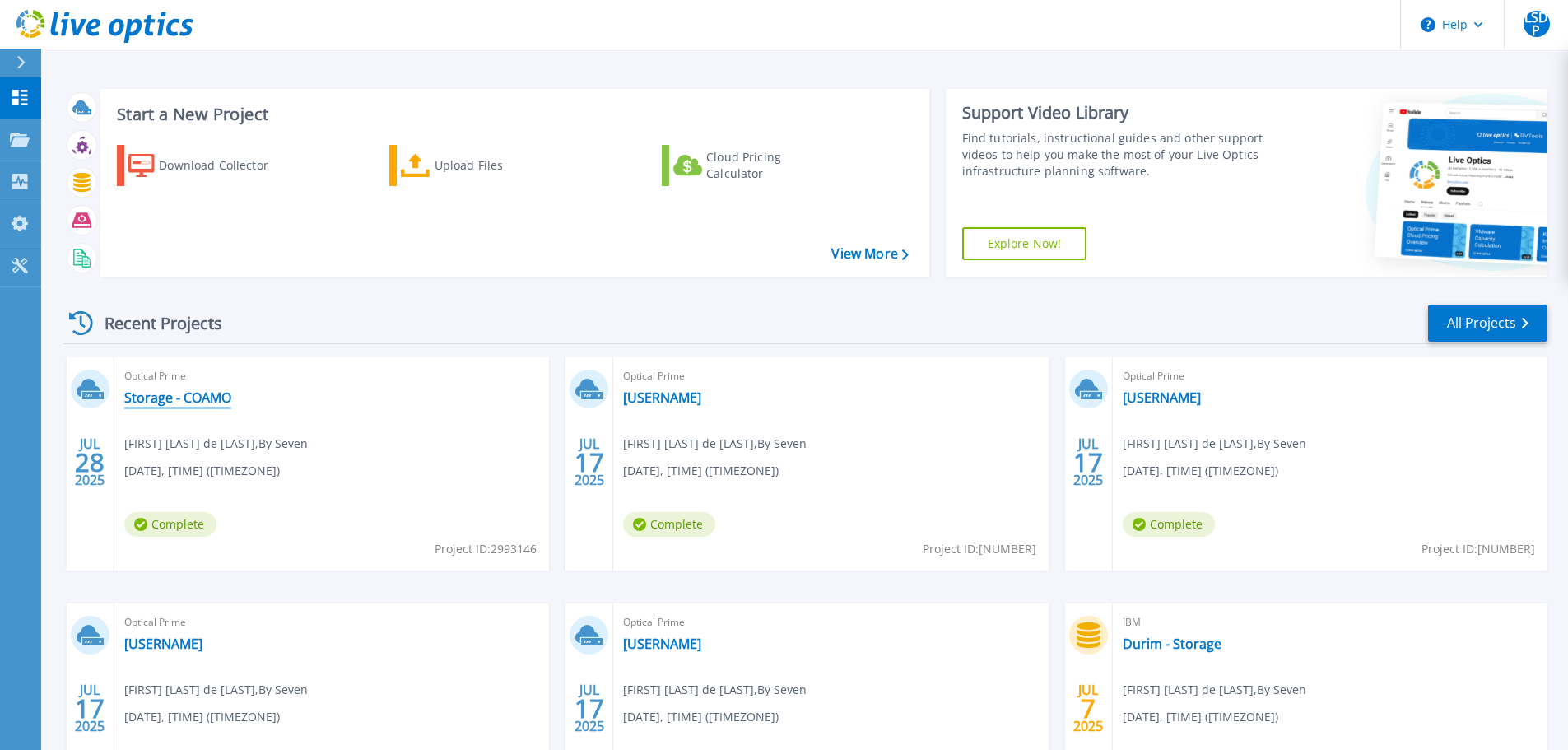 click on "Storage - COAMO" at bounding box center (178, 398) 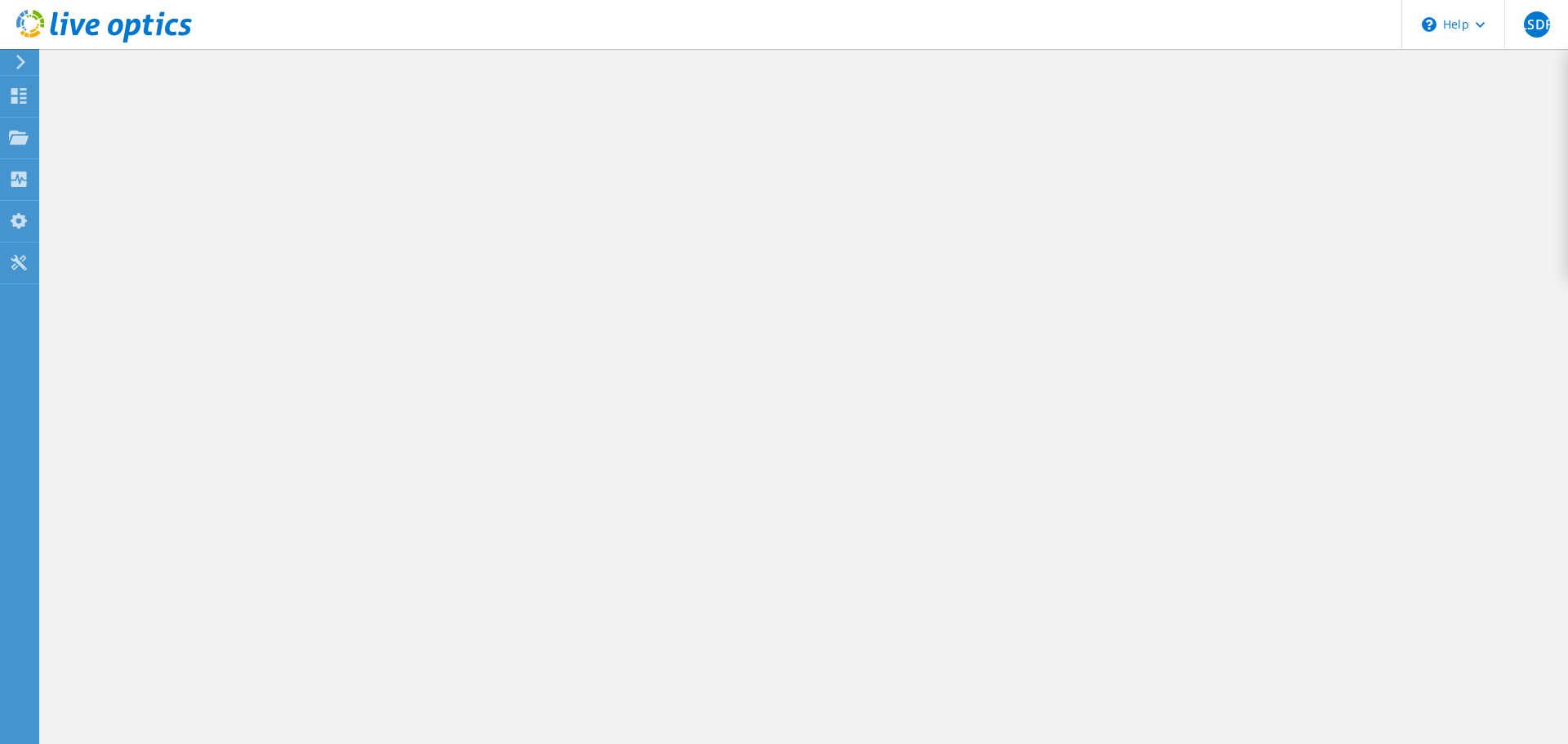 scroll, scrollTop: 0, scrollLeft: 0, axis: both 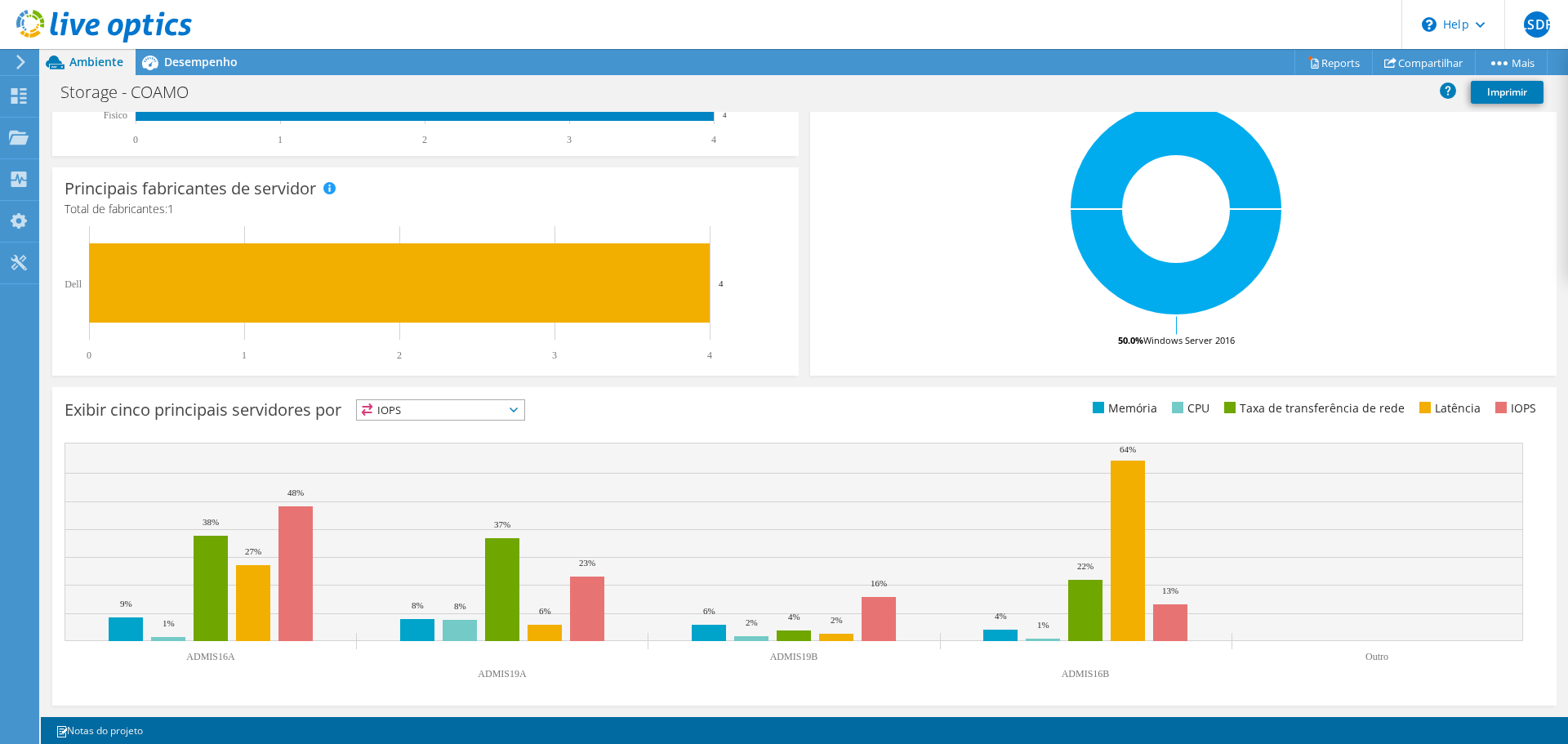 click on "IOPS" at bounding box center [440, 410] 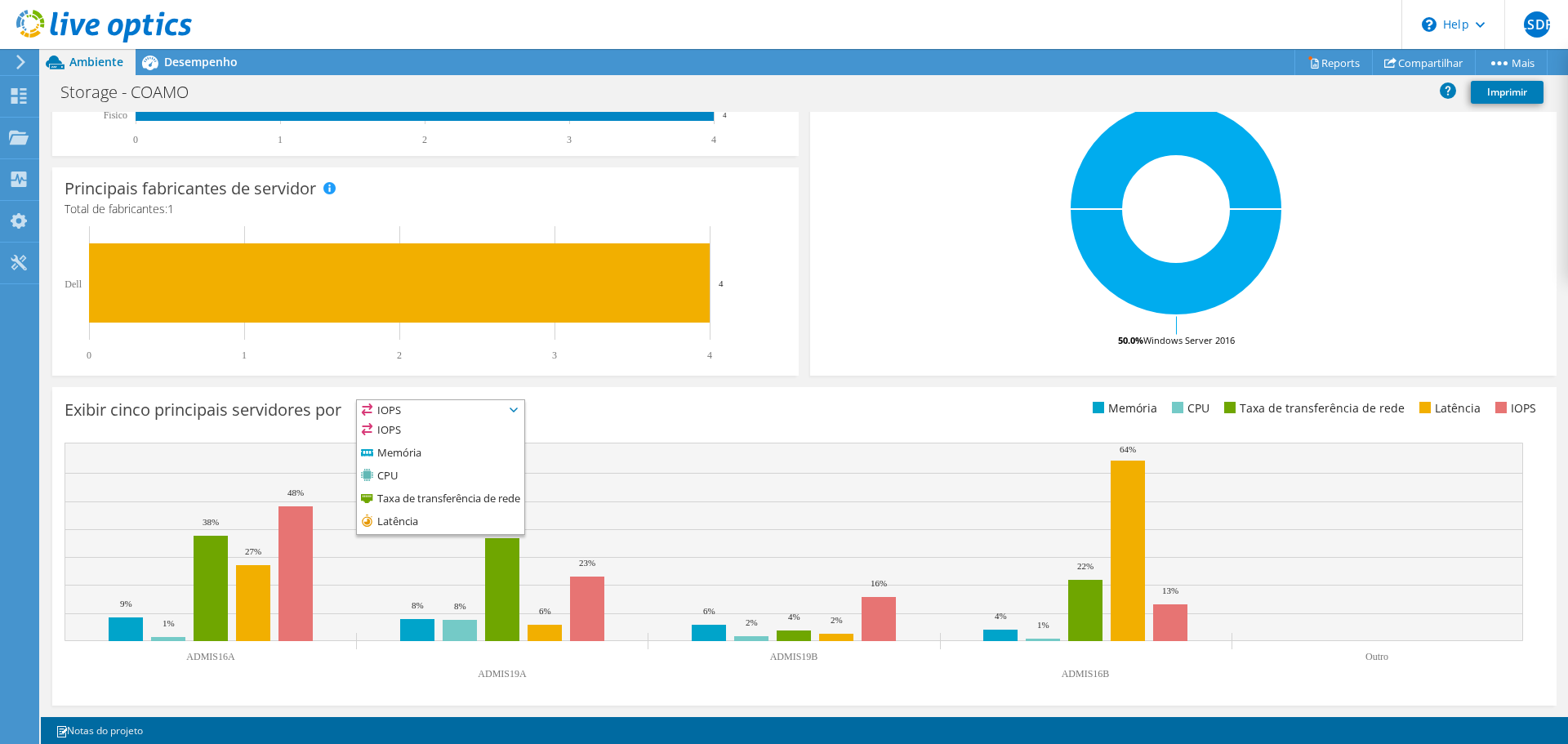 click on "Exibir cinco principais servidores por
IOPS
IOPS" at bounding box center (434, 412) 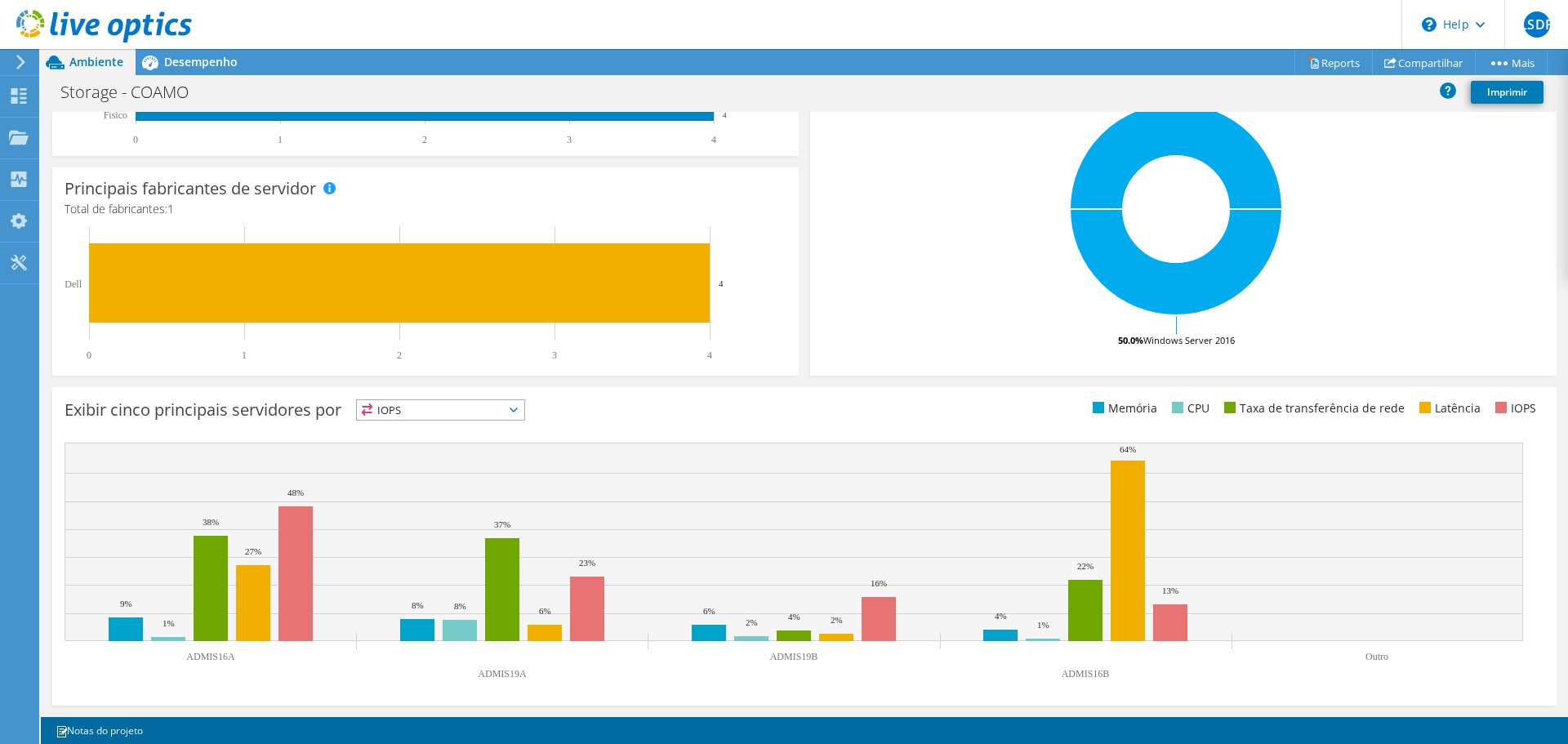 click on "Exibir cinco principais servidores por
IOPS
IOPS" at bounding box center [804, 546] 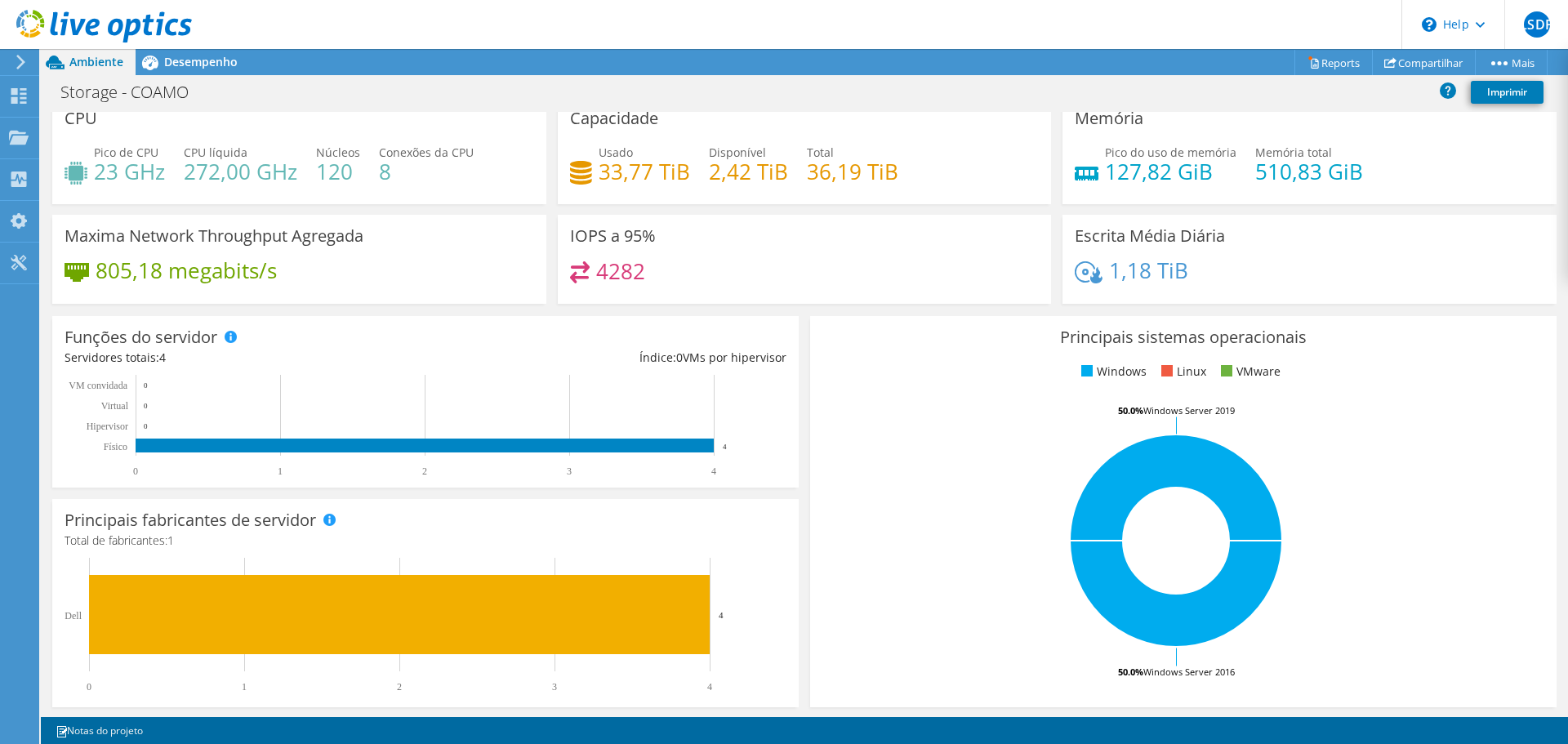 scroll, scrollTop: 0, scrollLeft: 0, axis: both 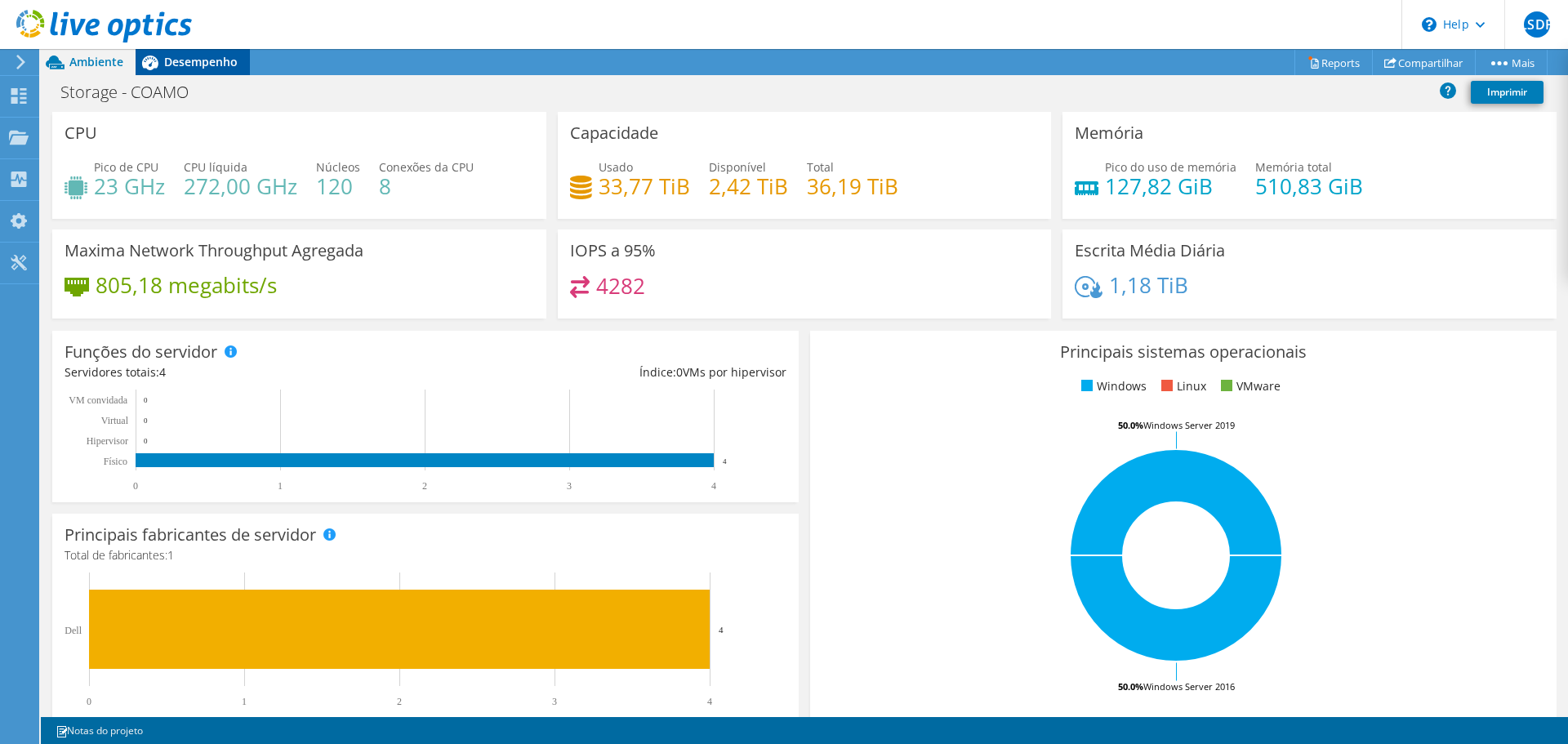 click on "Desempenho" at bounding box center (201, 61) 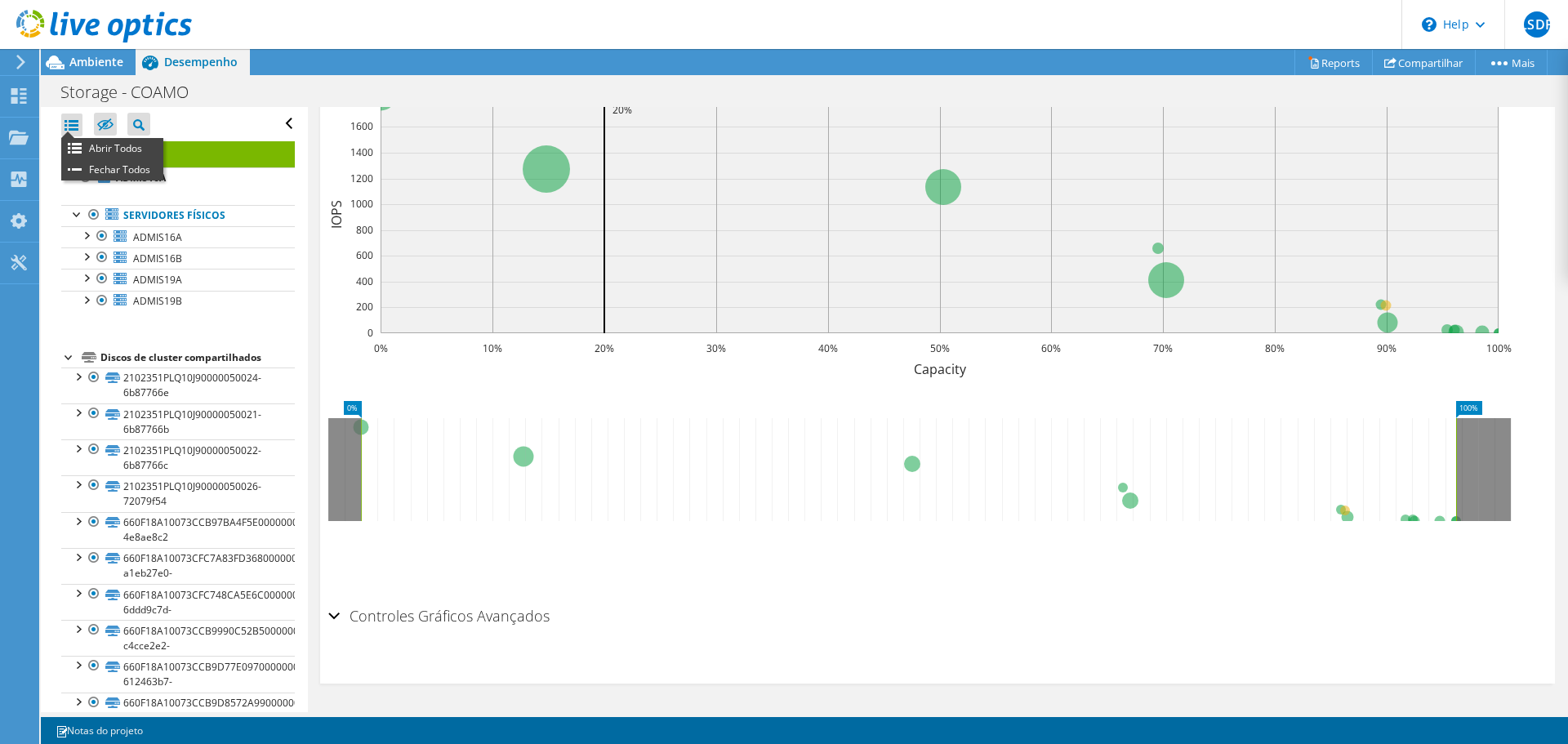 click at bounding box center (72, 125) 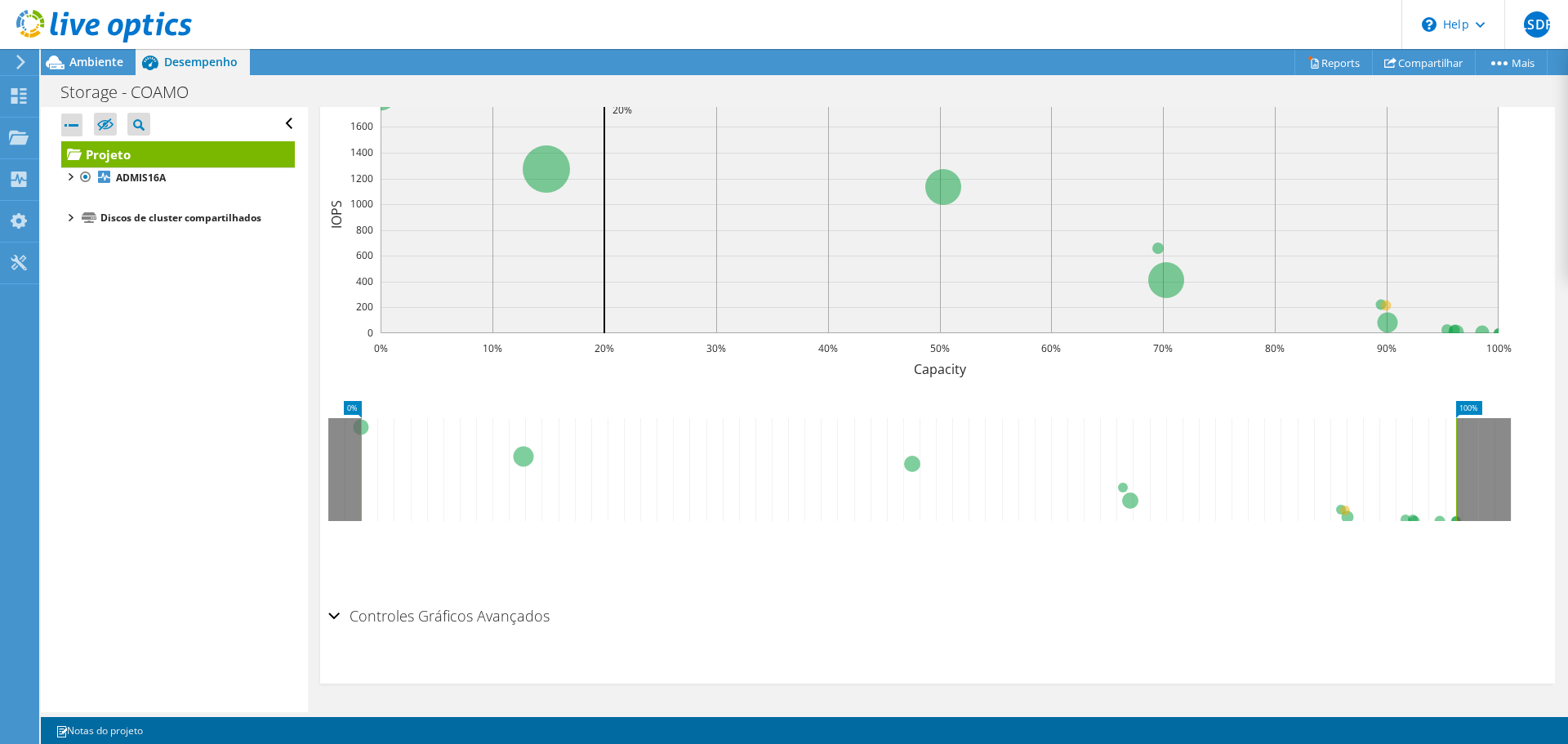 click at bounding box center [72, 125] 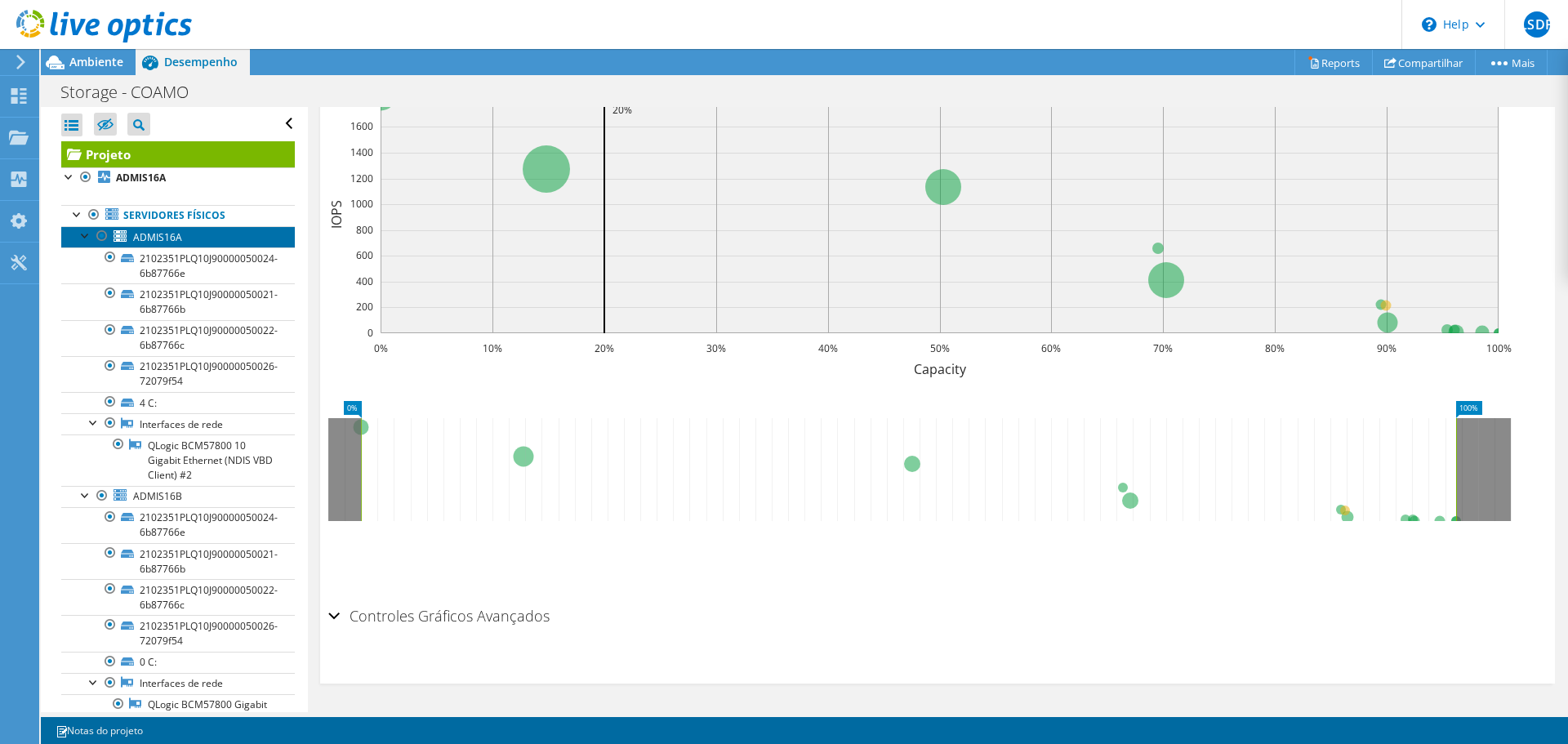 click on "ADMIS16A" at bounding box center [178, 237] 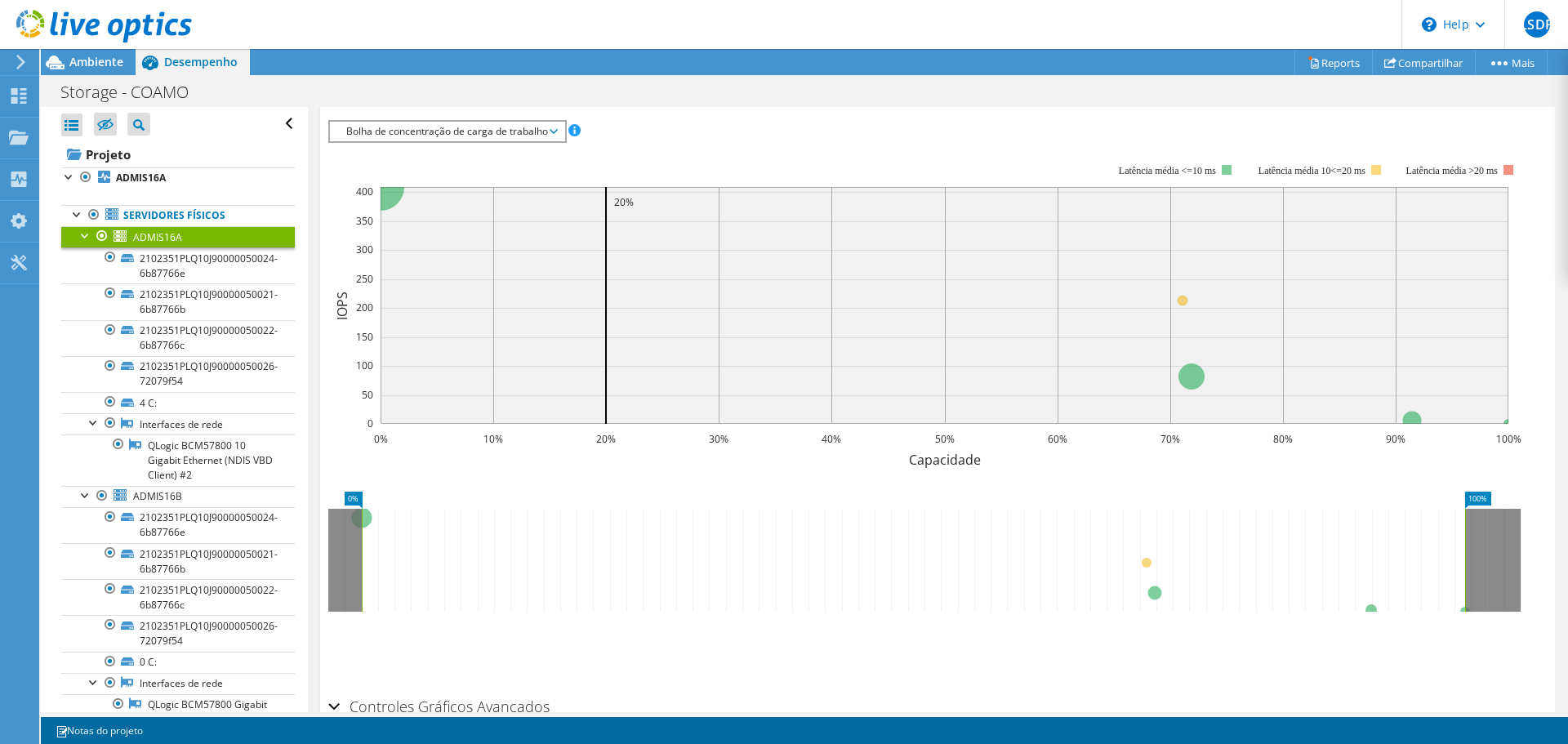 scroll, scrollTop: 0, scrollLeft: 0, axis: both 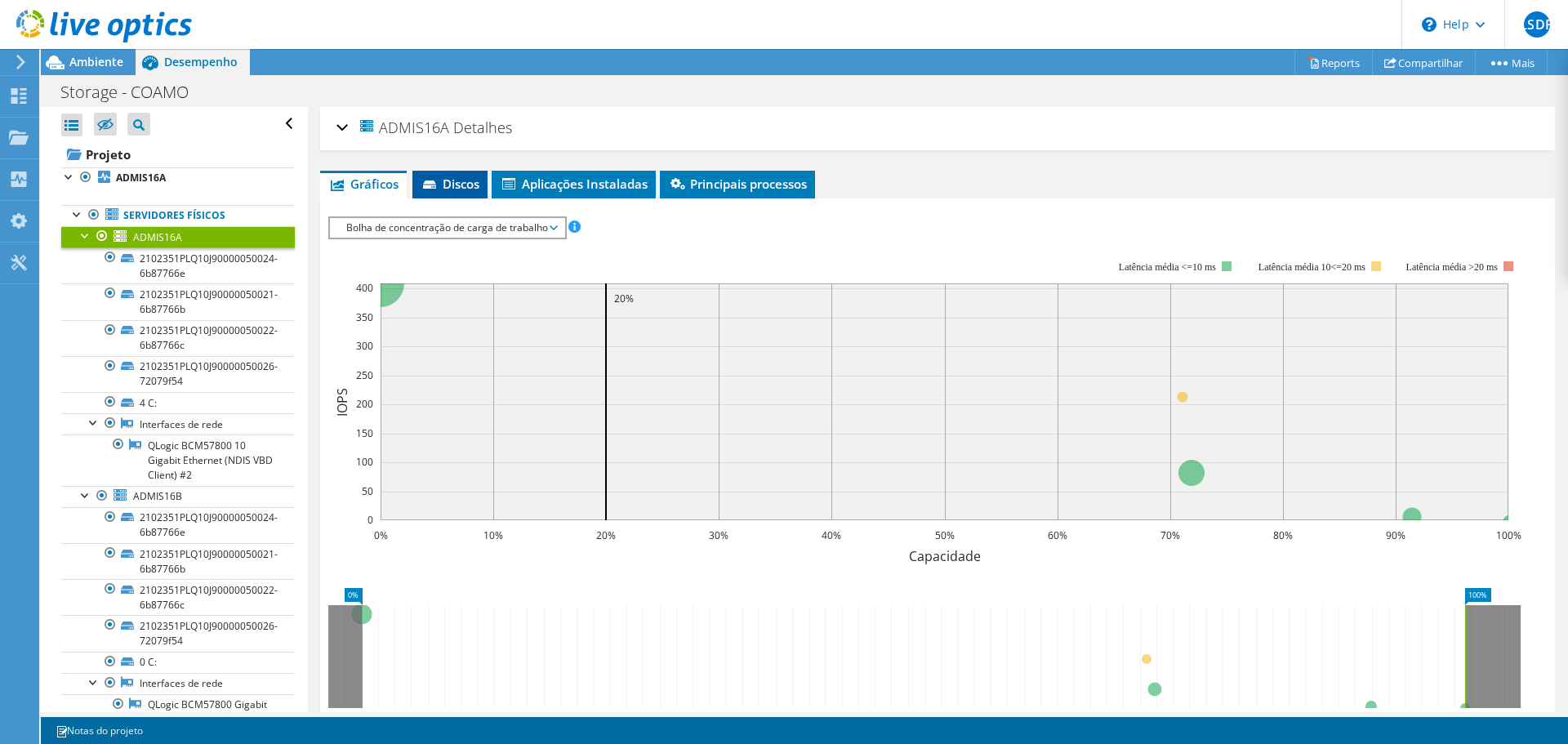 click on "Discos" at bounding box center [450, 184] 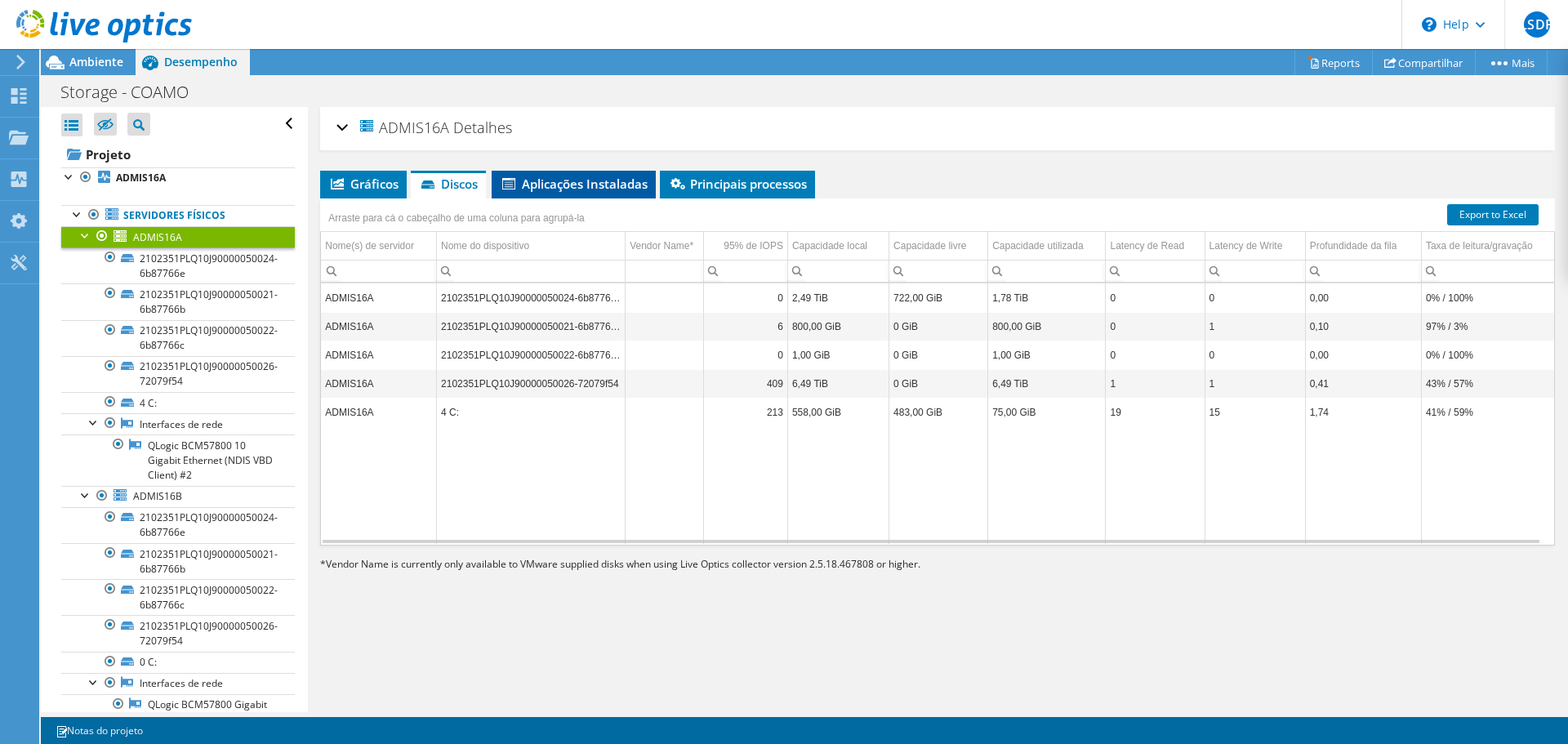 click on "Aplicações Instaladas" at bounding box center [573, 184] 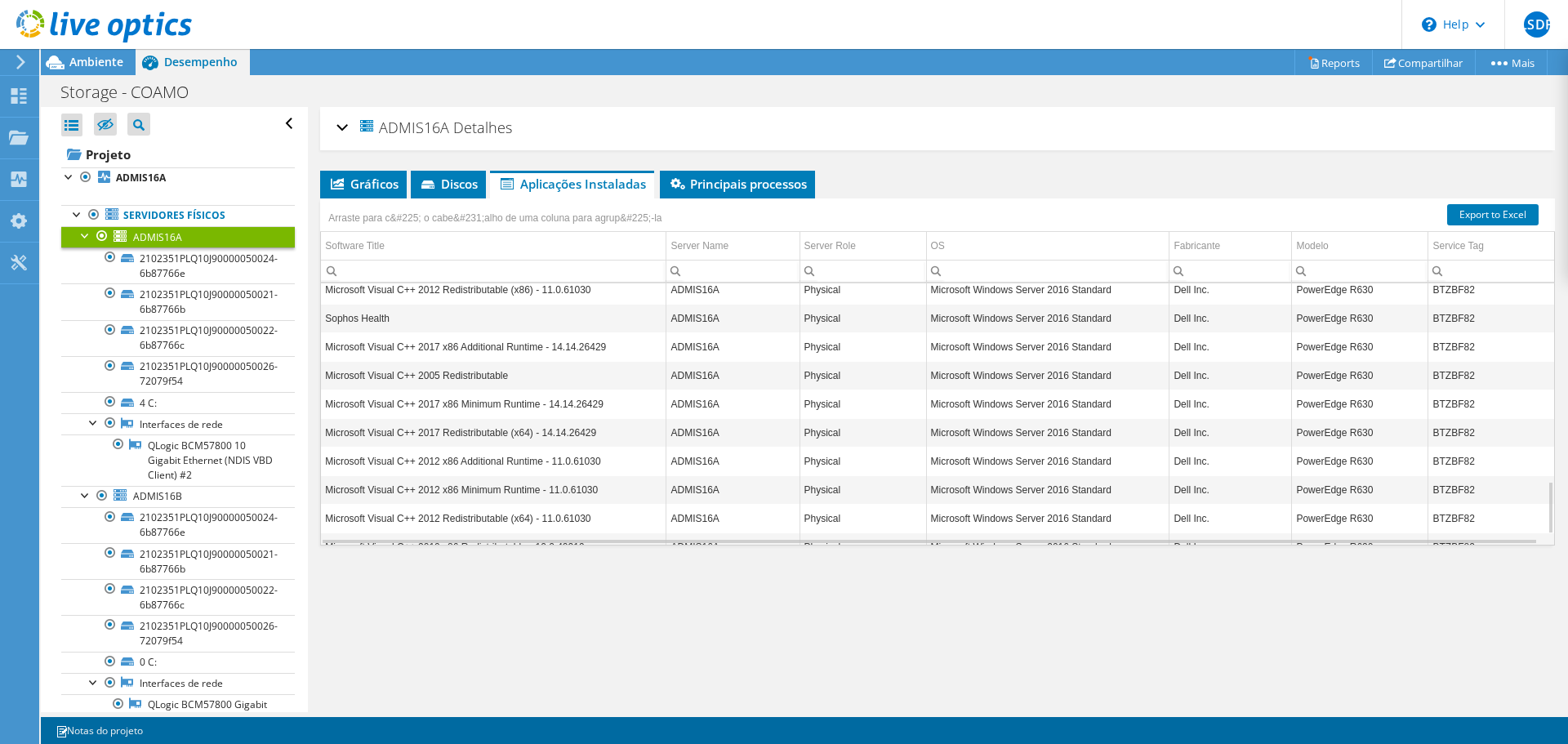 scroll, scrollTop: 1032, scrollLeft: 0, axis: vertical 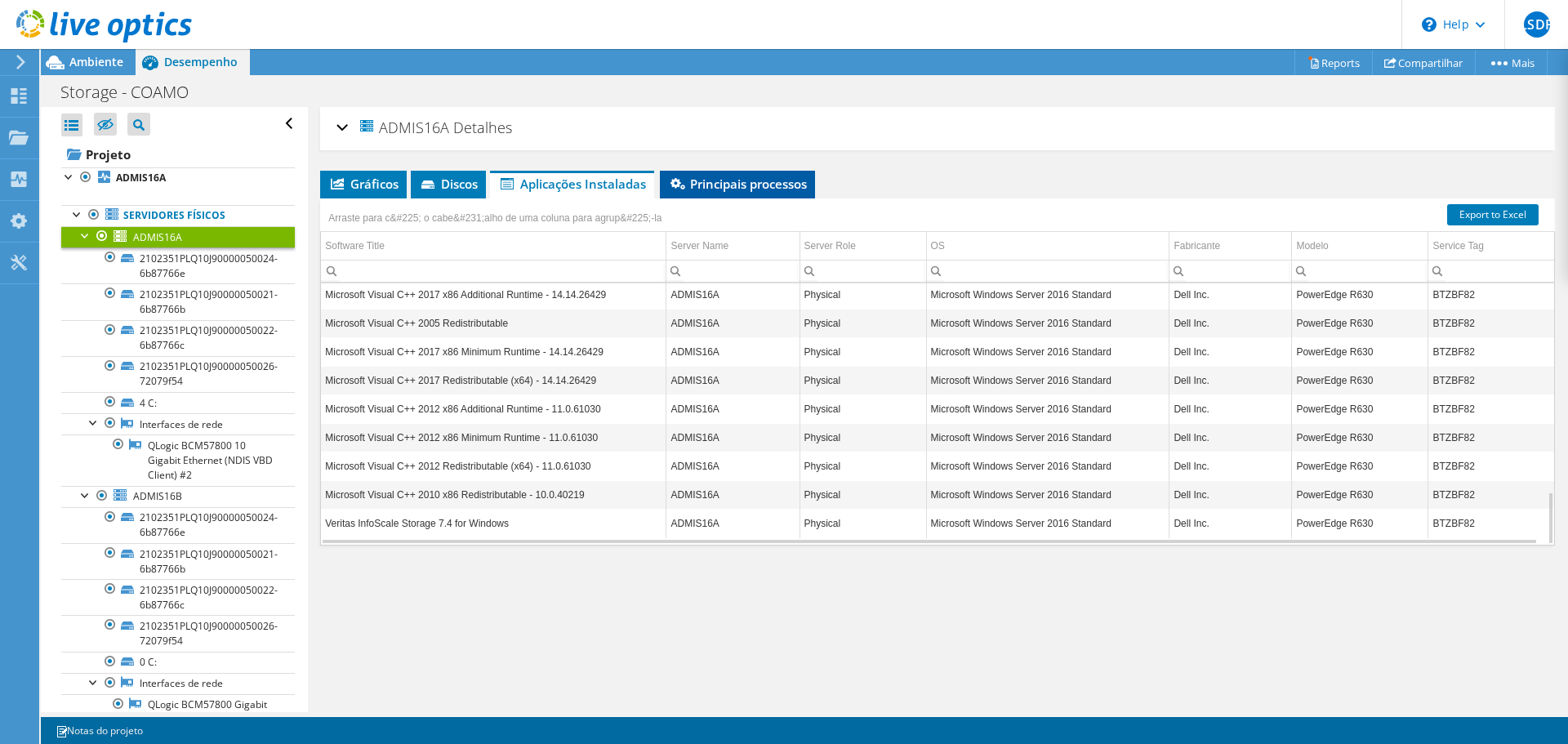 click on "Principais processos" at bounding box center (737, 184) 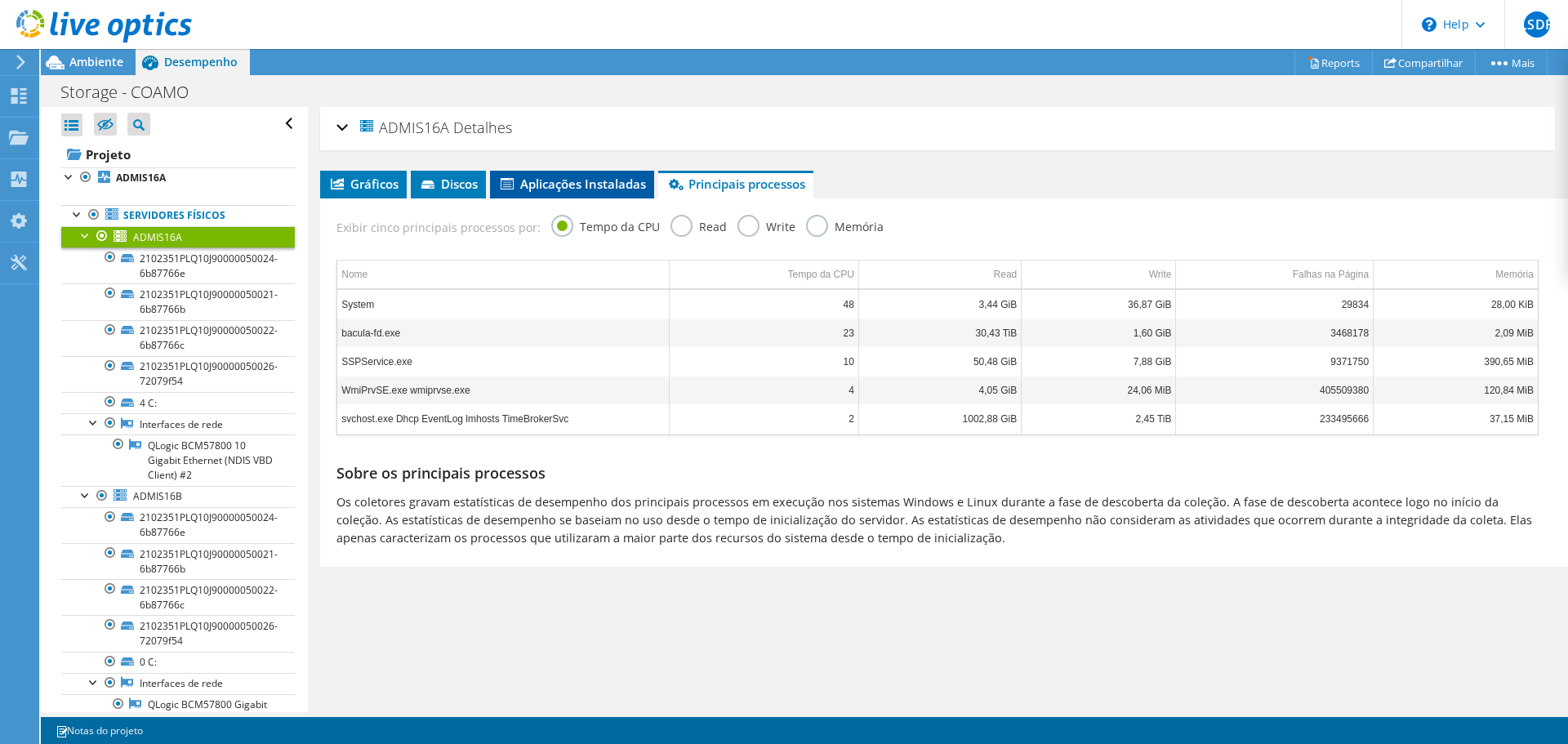 click on "Aplicações Instaladas" at bounding box center (572, 184) 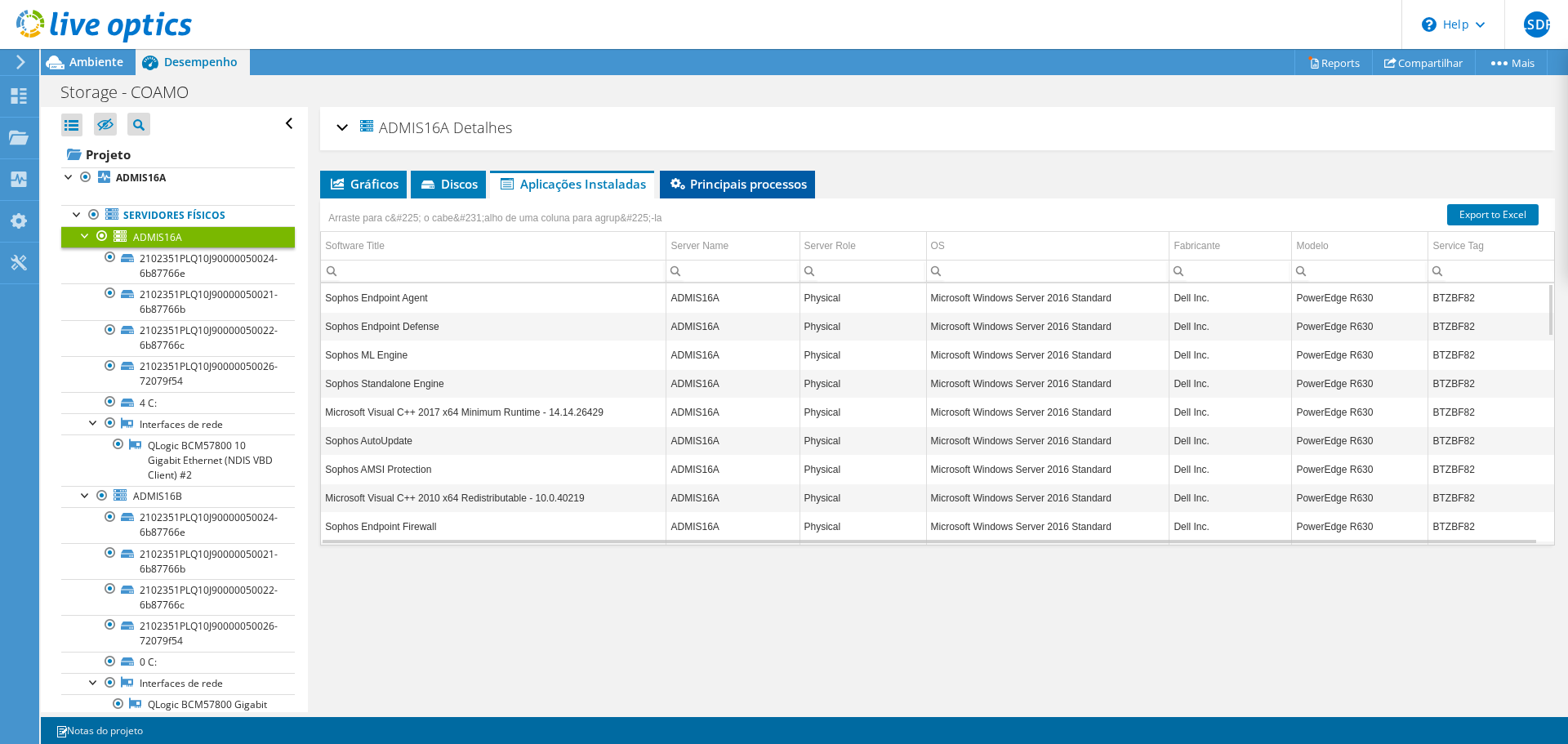 click on "Principais processos" at bounding box center [737, 184] 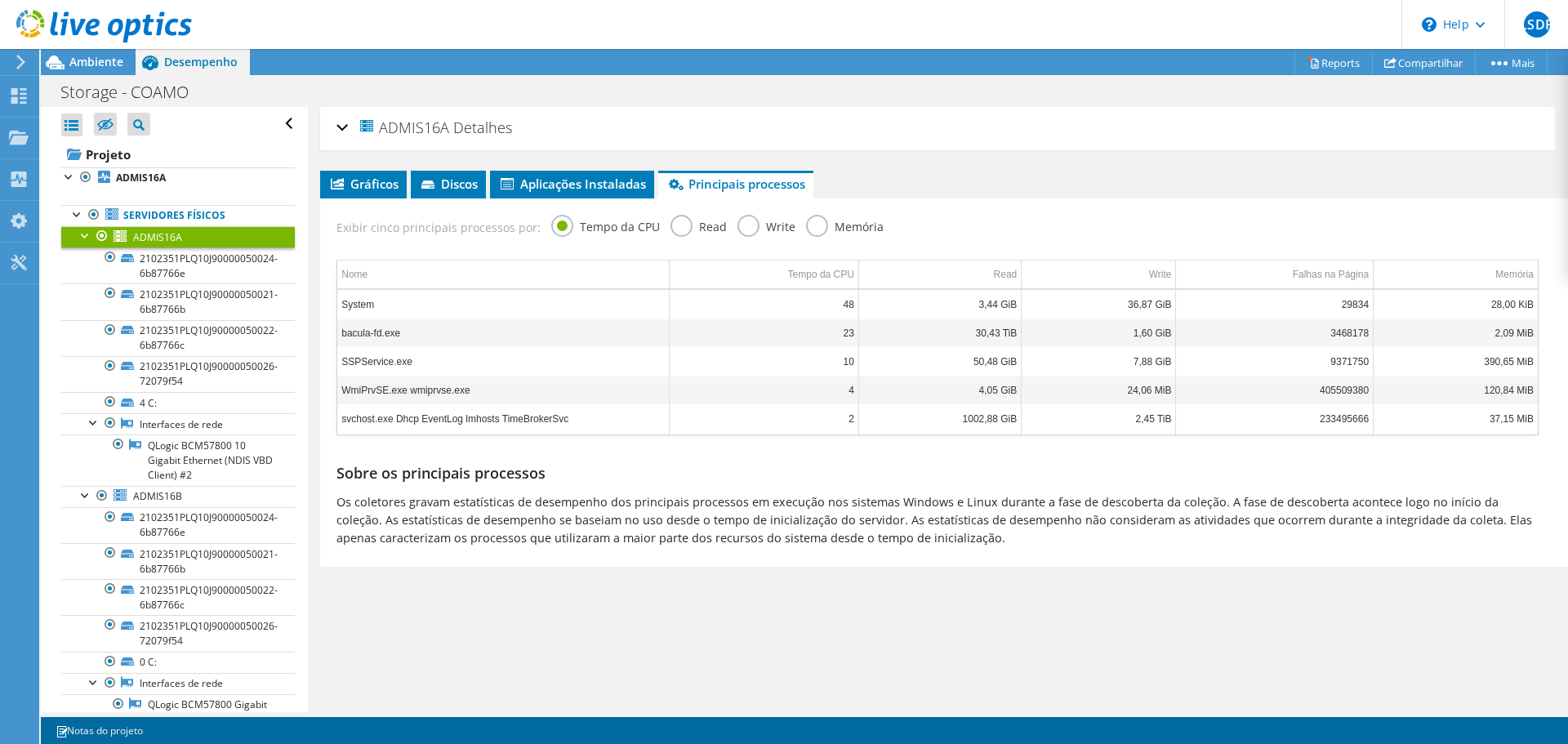 click on "Read" at bounding box center [698, 225] 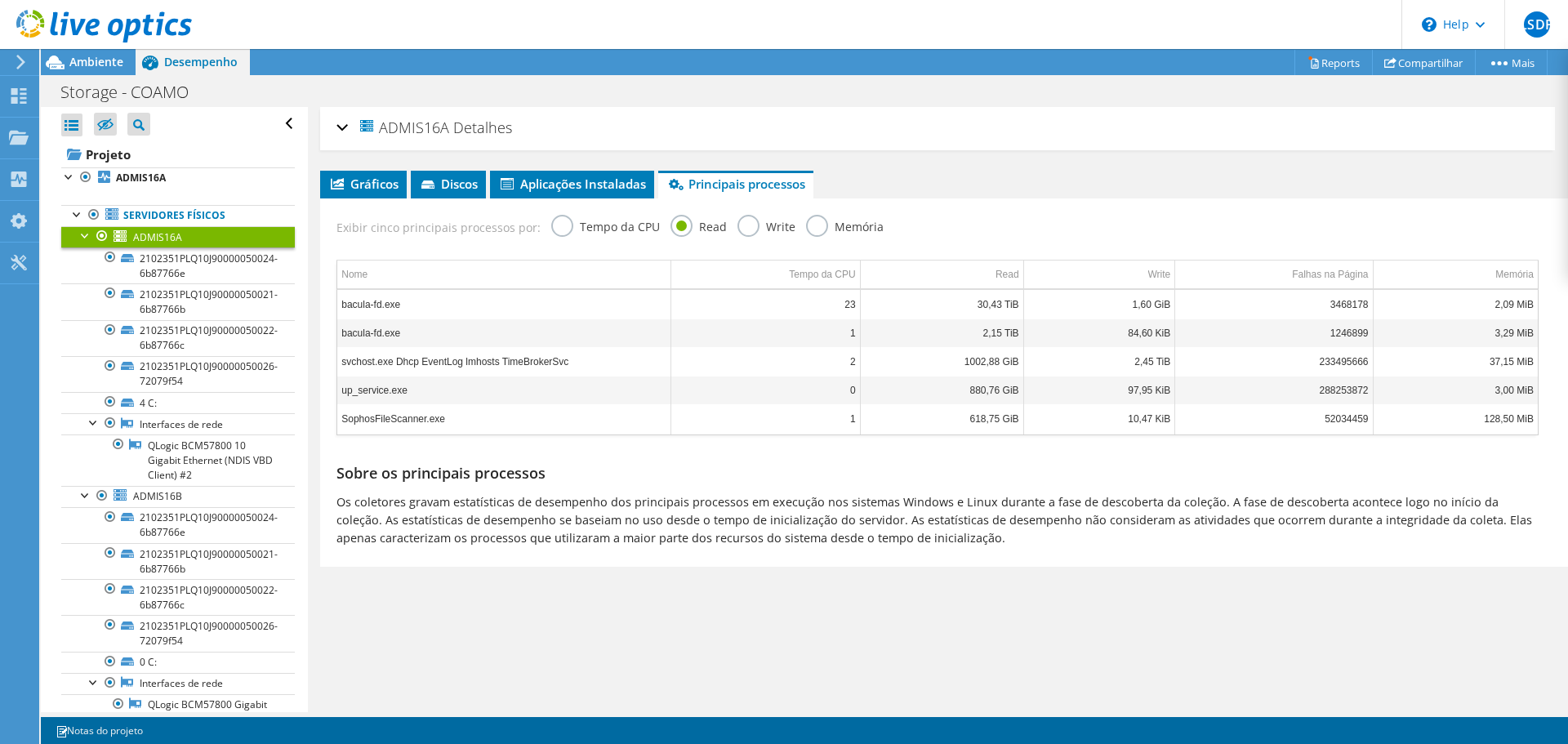 click on "Exibir cinco principais processos por:
Tempo da CPU
Read
Write
Memória" at bounding box center (938, 225) 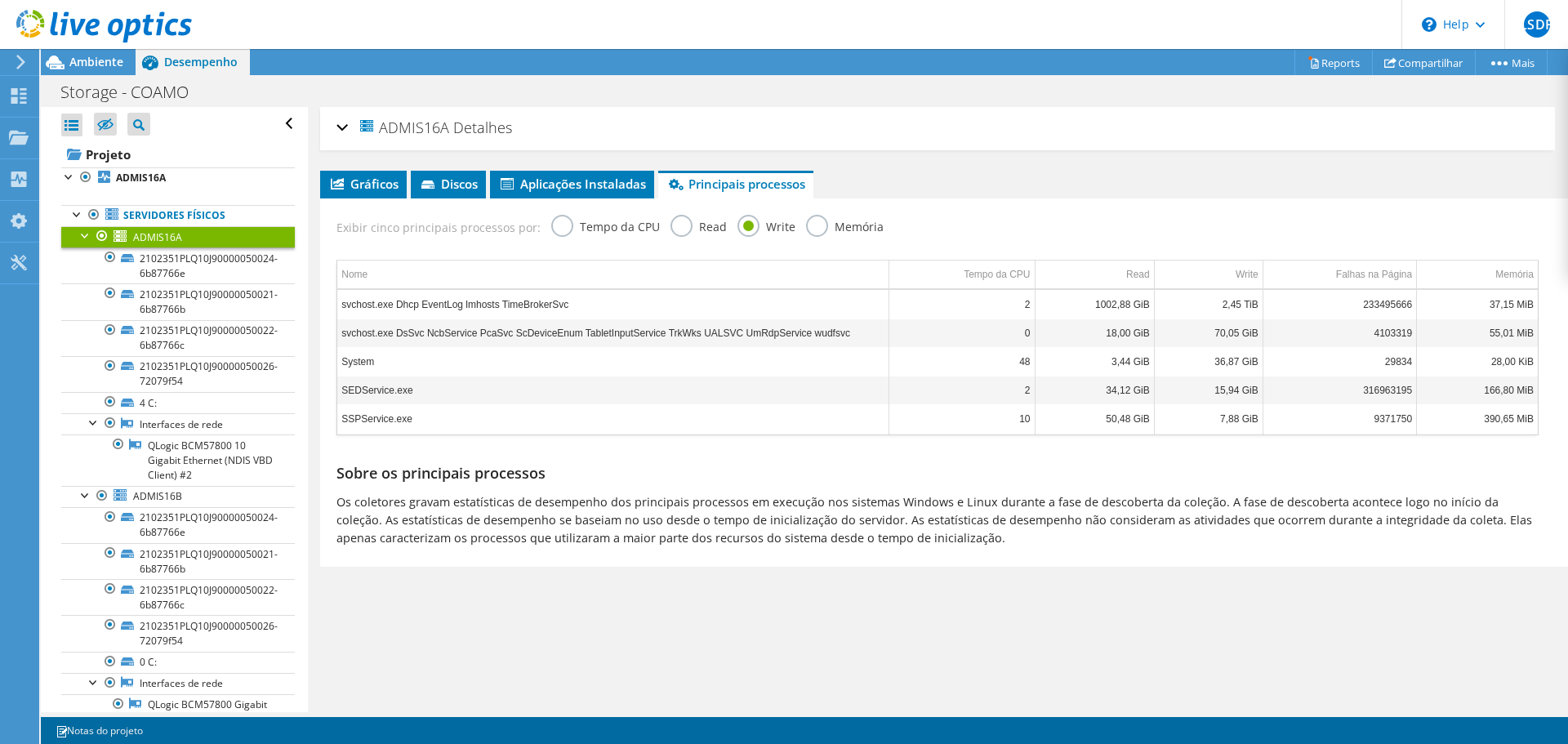 click on "Memória" at bounding box center [844, 225] 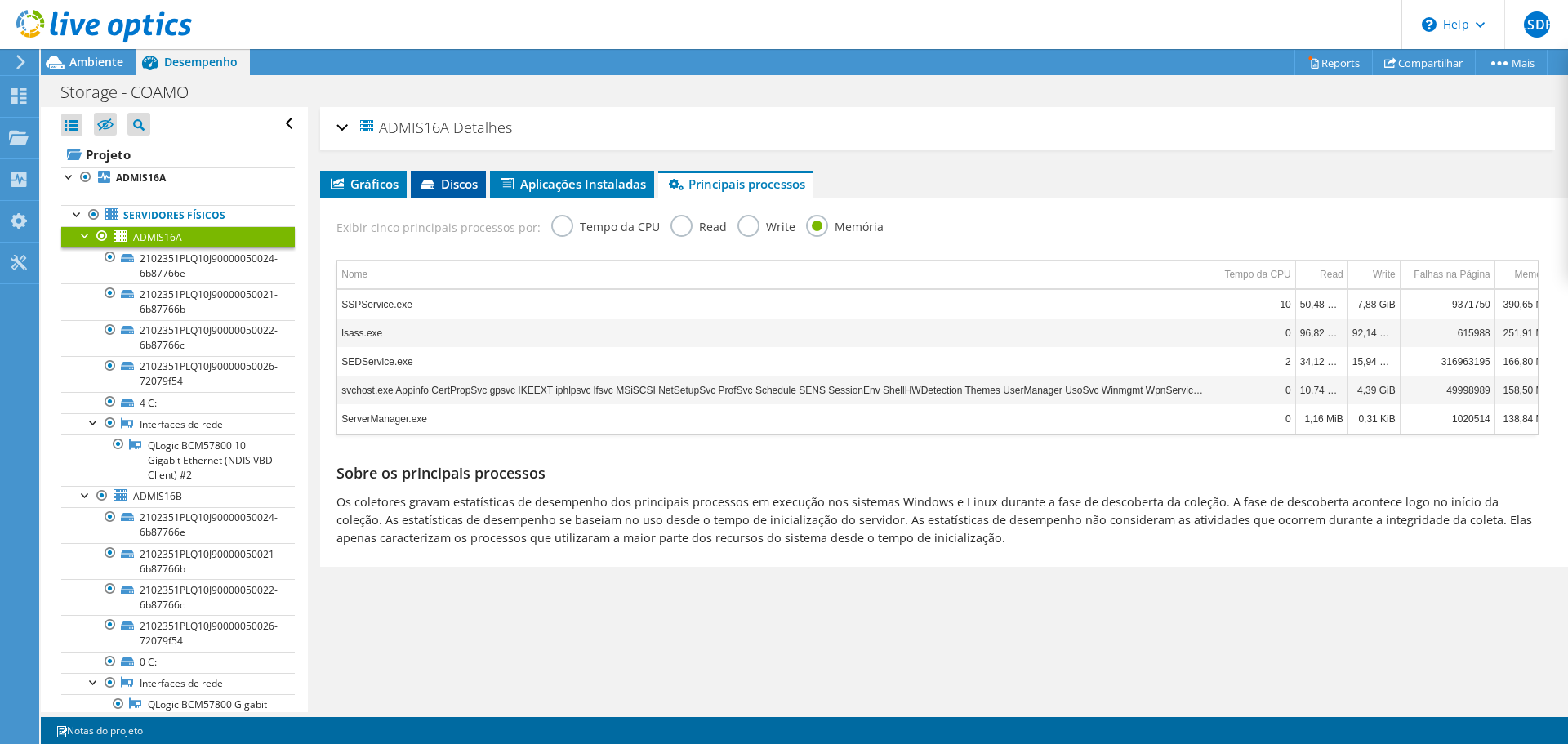 click on "Discos" at bounding box center (448, 185) 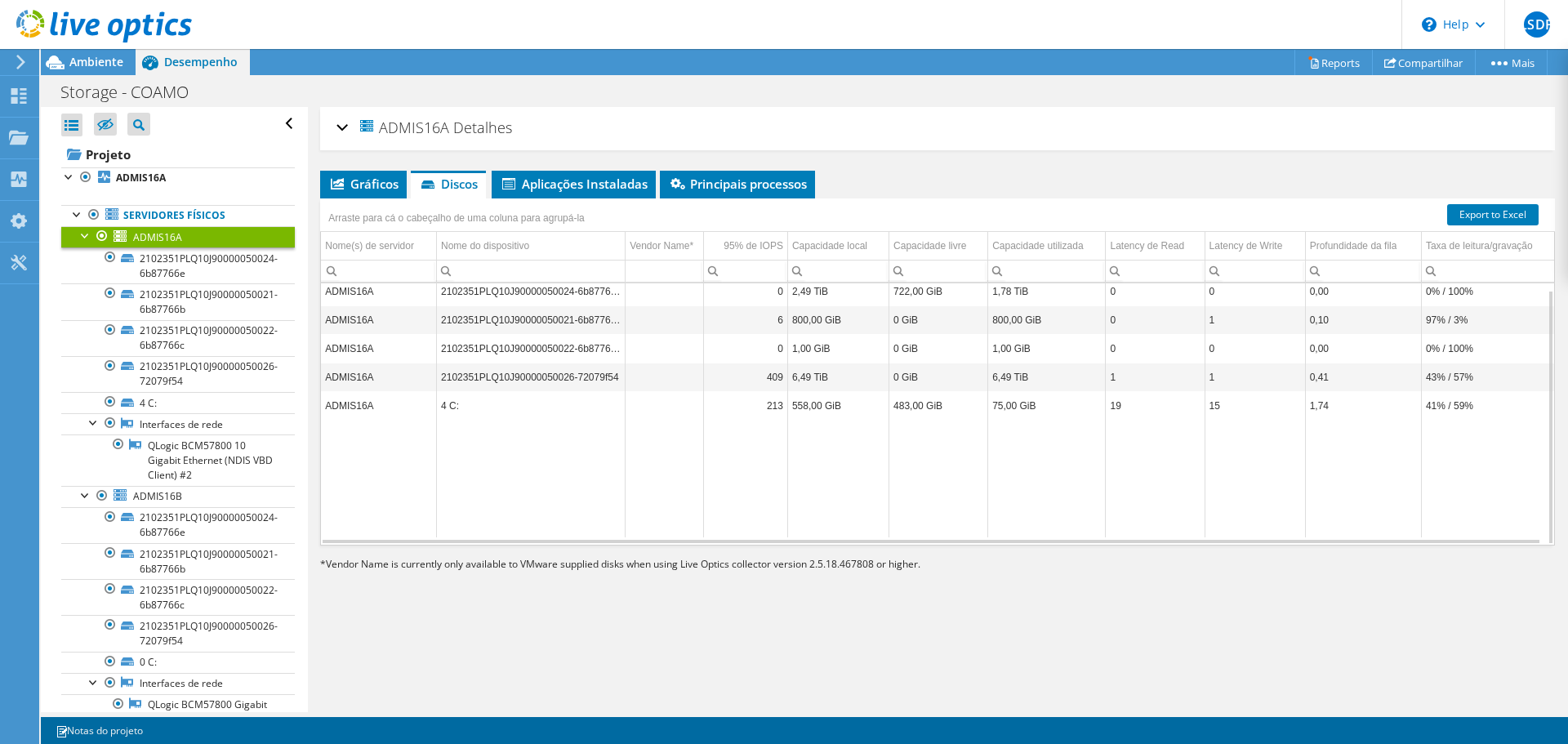 scroll, scrollTop: 0, scrollLeft: 0, axis: both 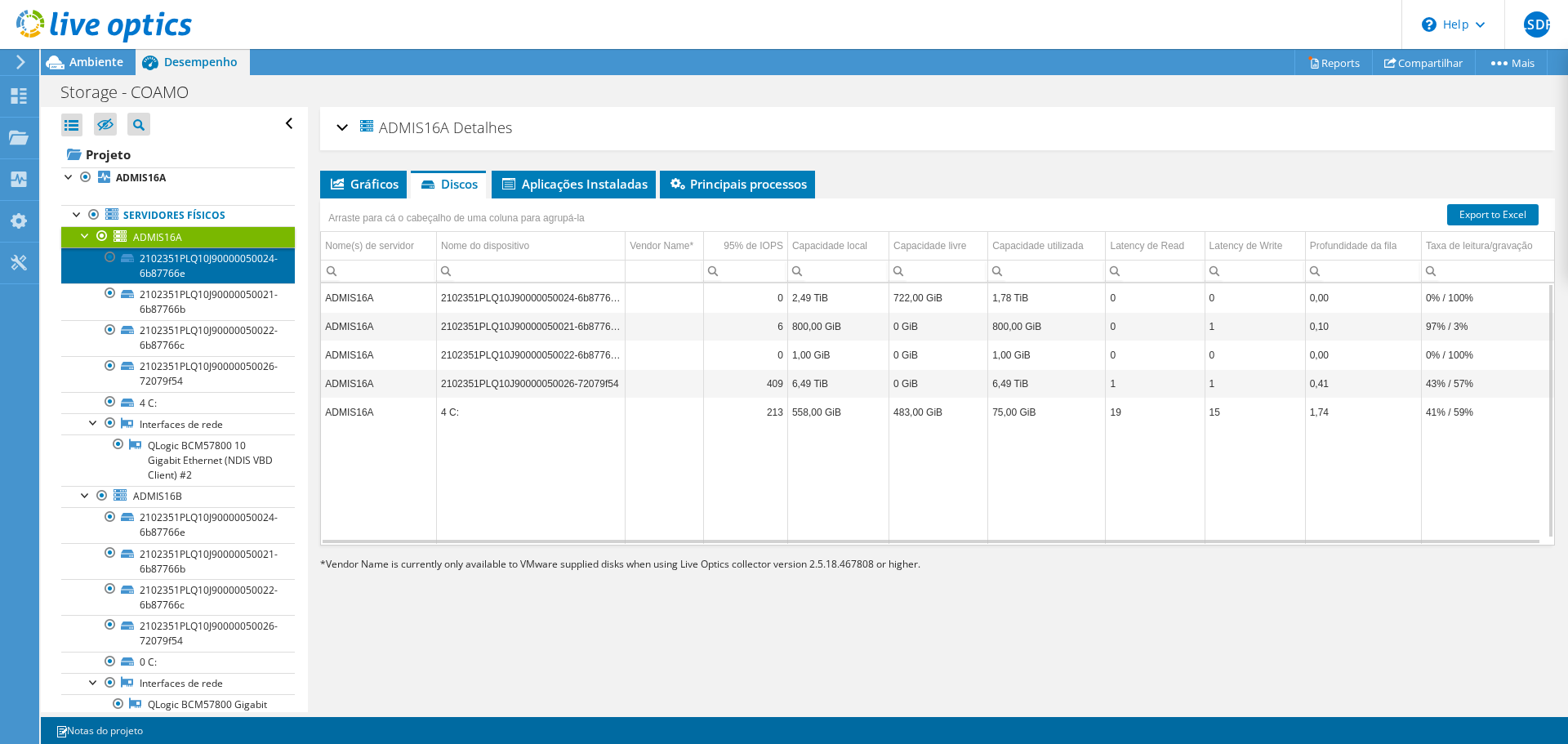 click on "2102351PLQ10J90000050024-6b87766e" at bounding box center (178, 265) 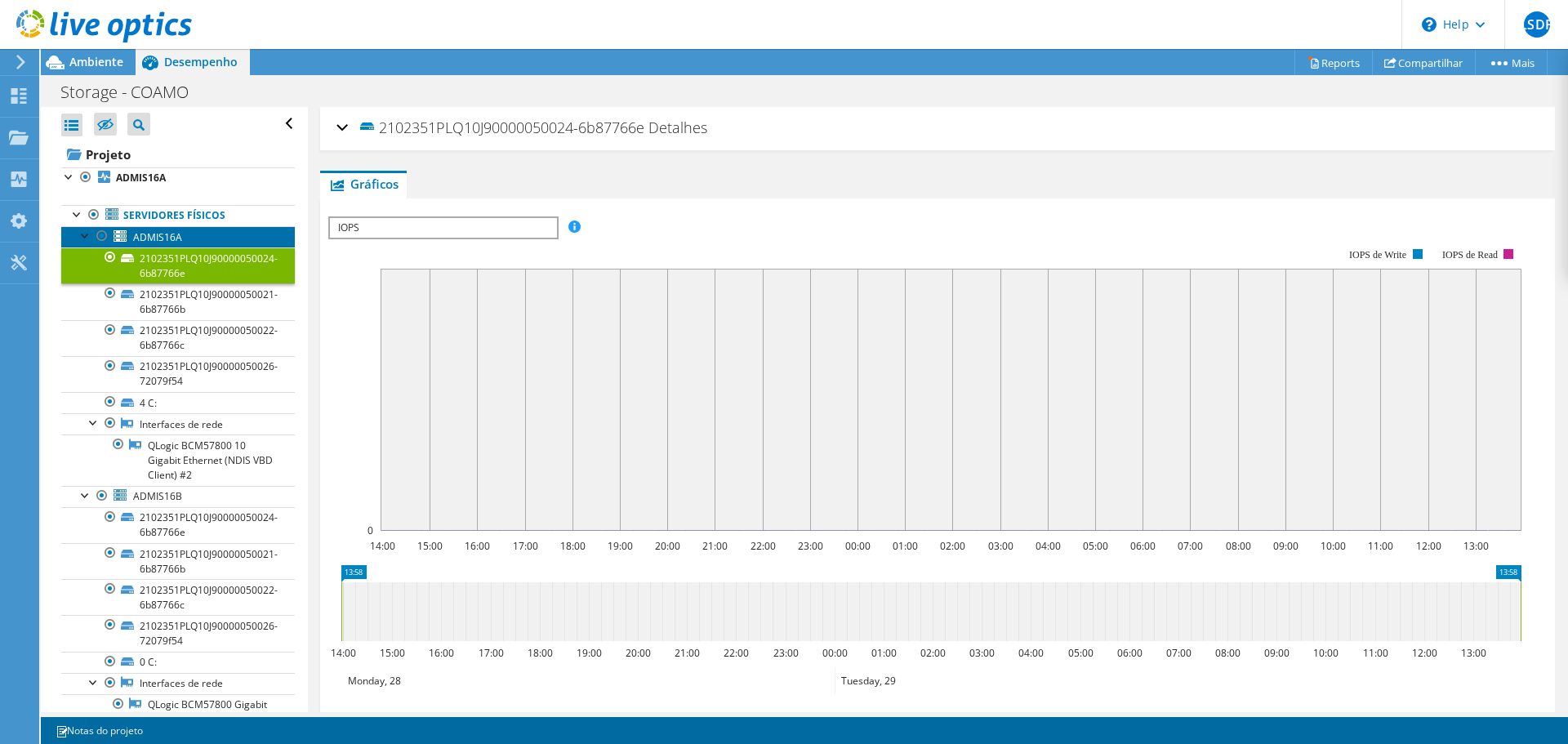 click on "ADMIS16A" at bounding box center (178, 237) 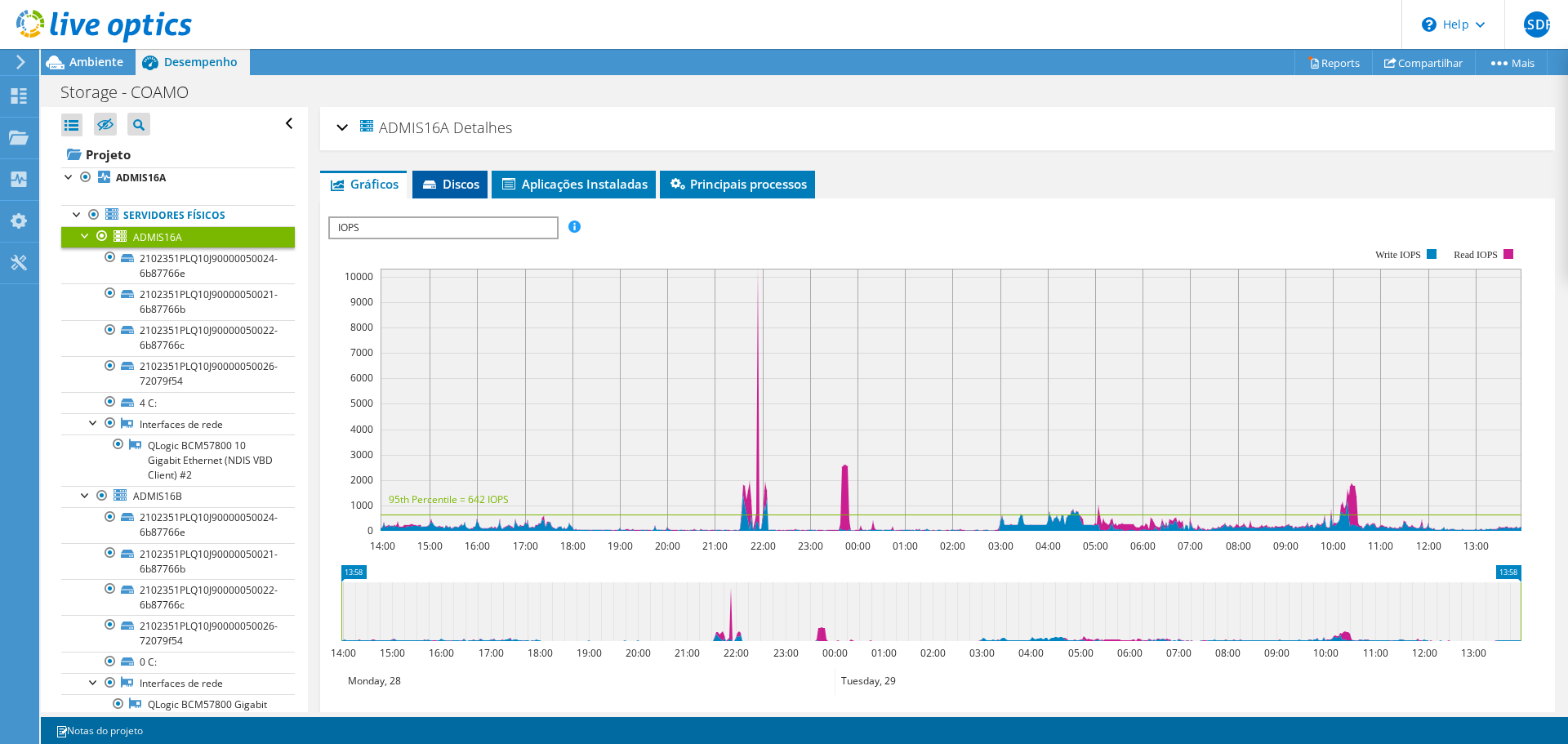 click on "Discos" at bounding box center [450, 184] 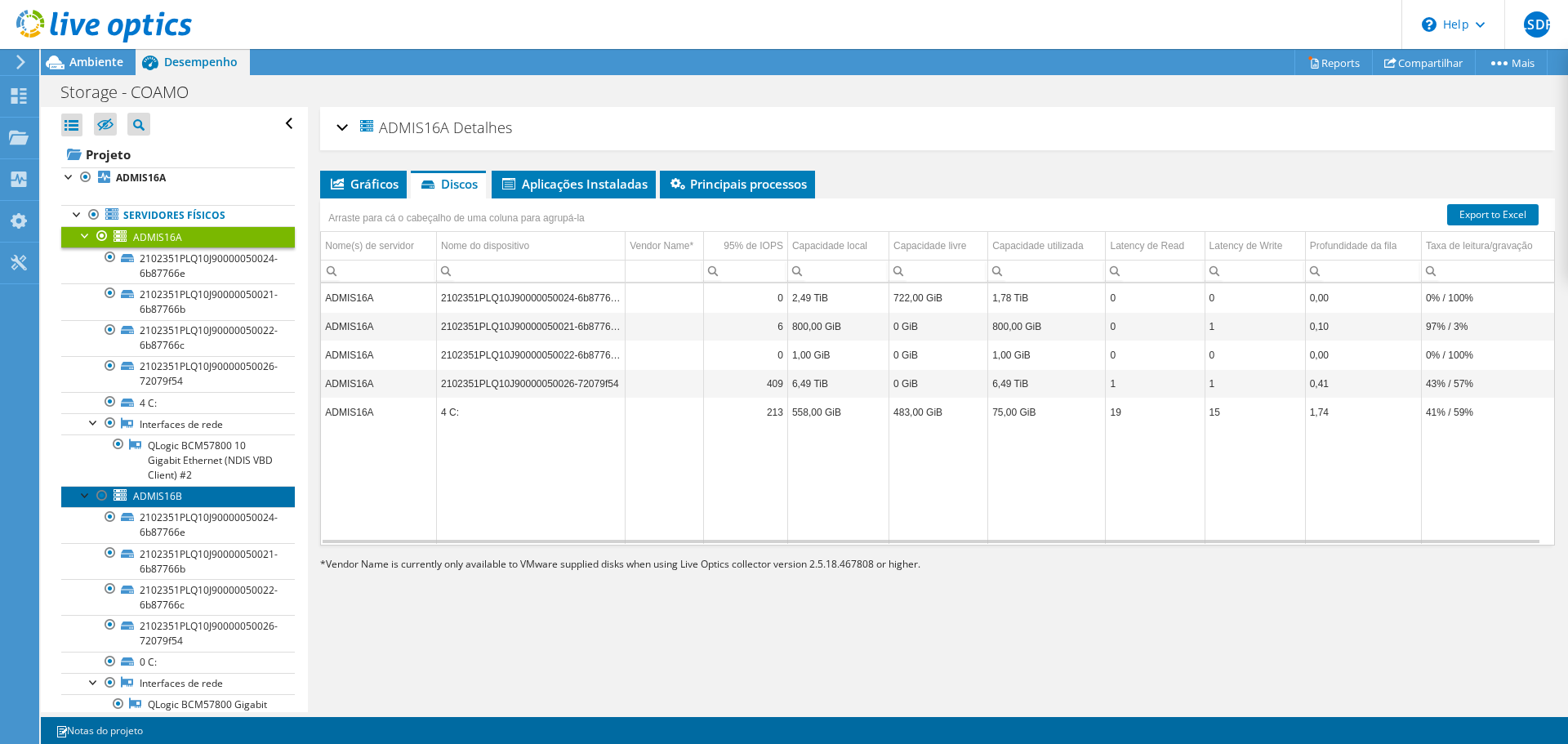 click on "ADMIS16B" at bounding box center [178, 497] 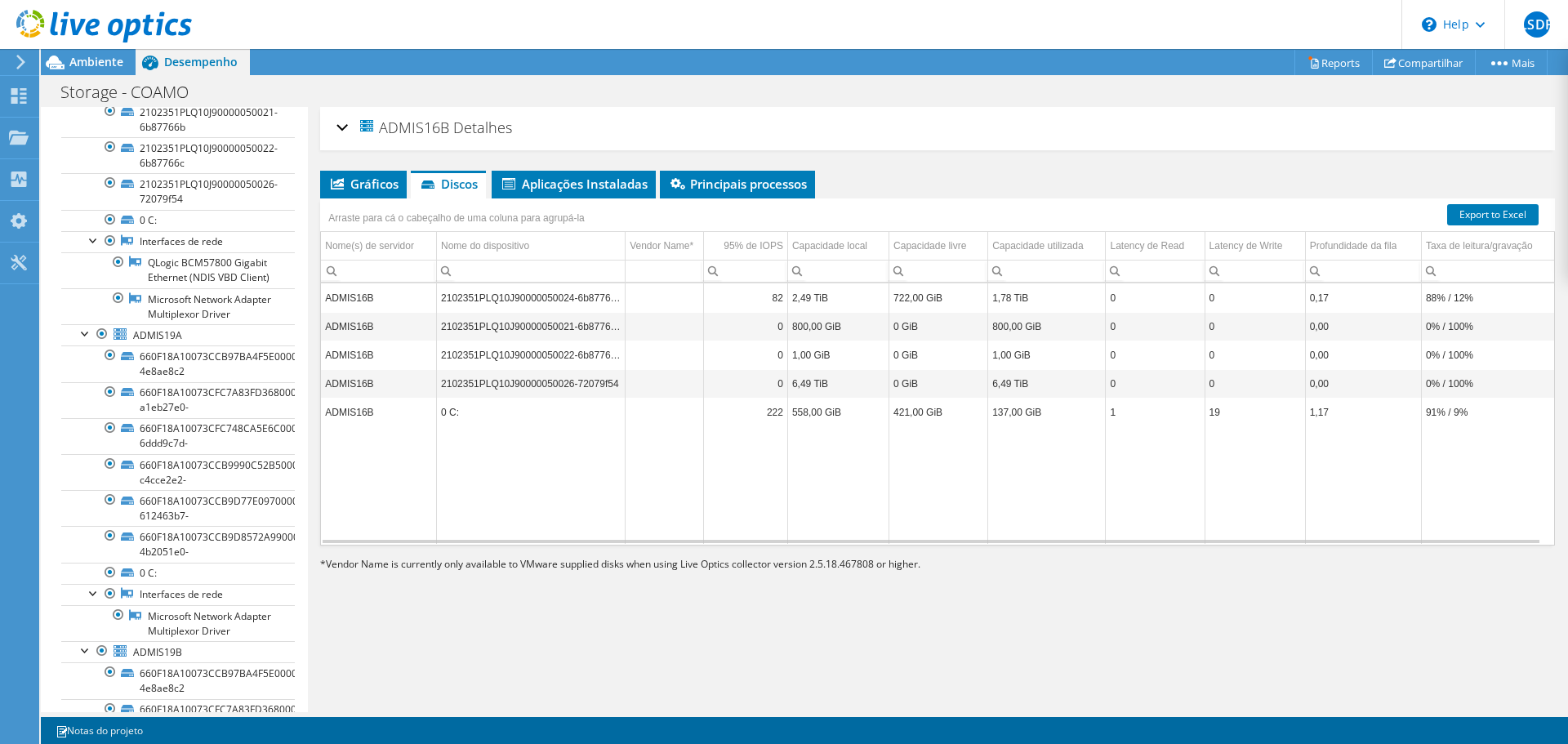 scroll, scrollTop: 490, scrollLeft: 0, axis: vertical 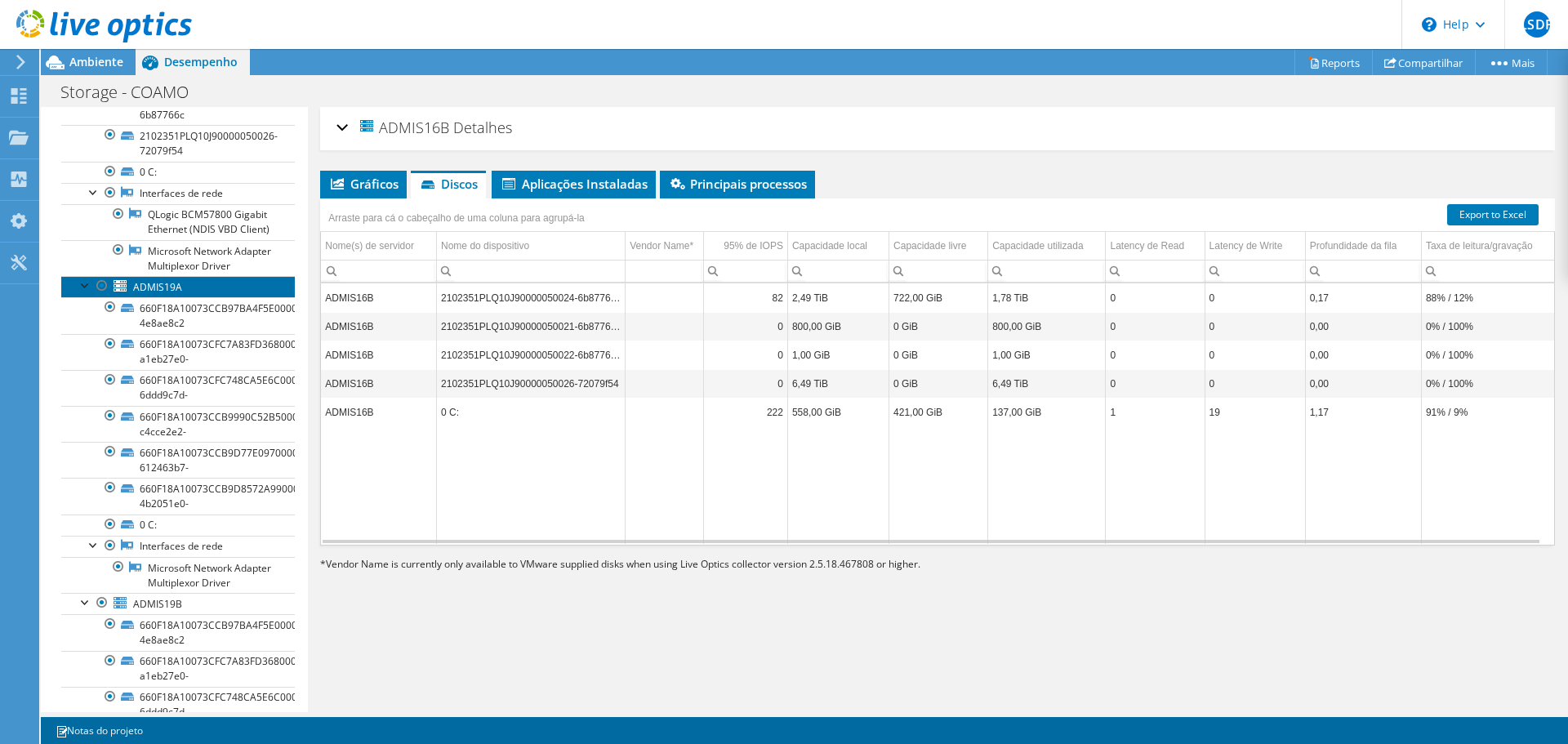 click on "ADMIS19A" at bounding box center [158, 287] 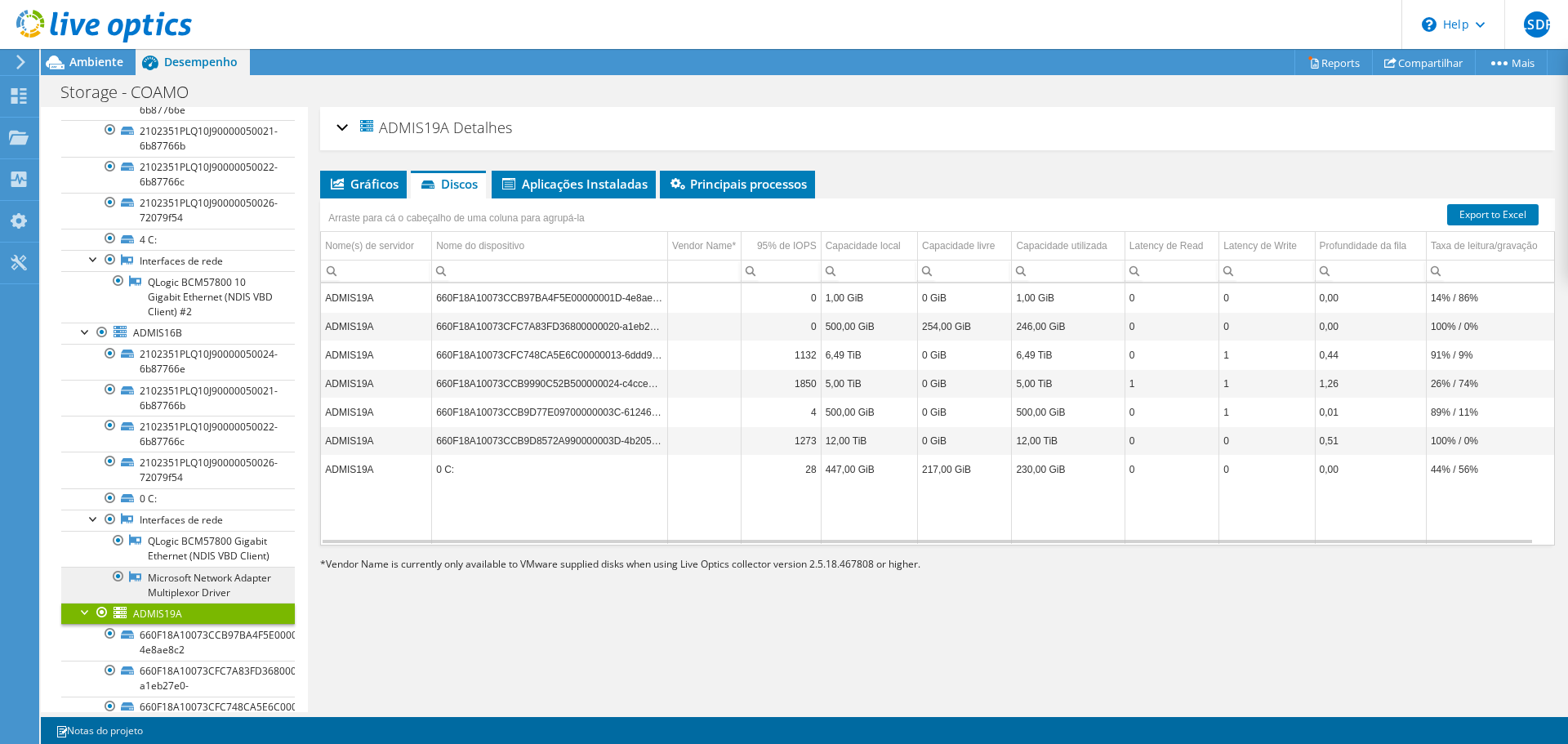 scroll, scrollTop: 0, scrollLeft: 0, axis: both 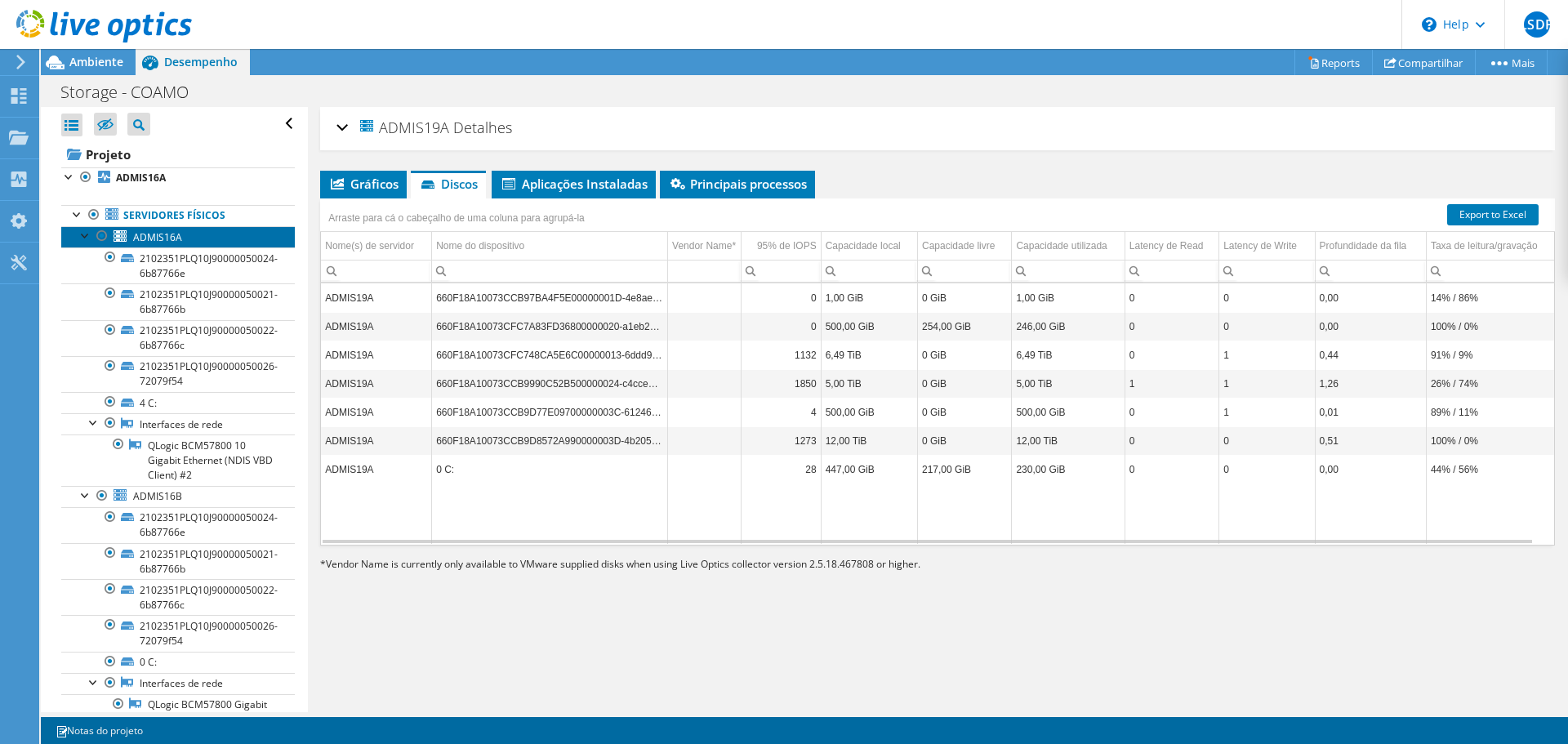click on "ADMIS16A" at bounding box center (158, 237) 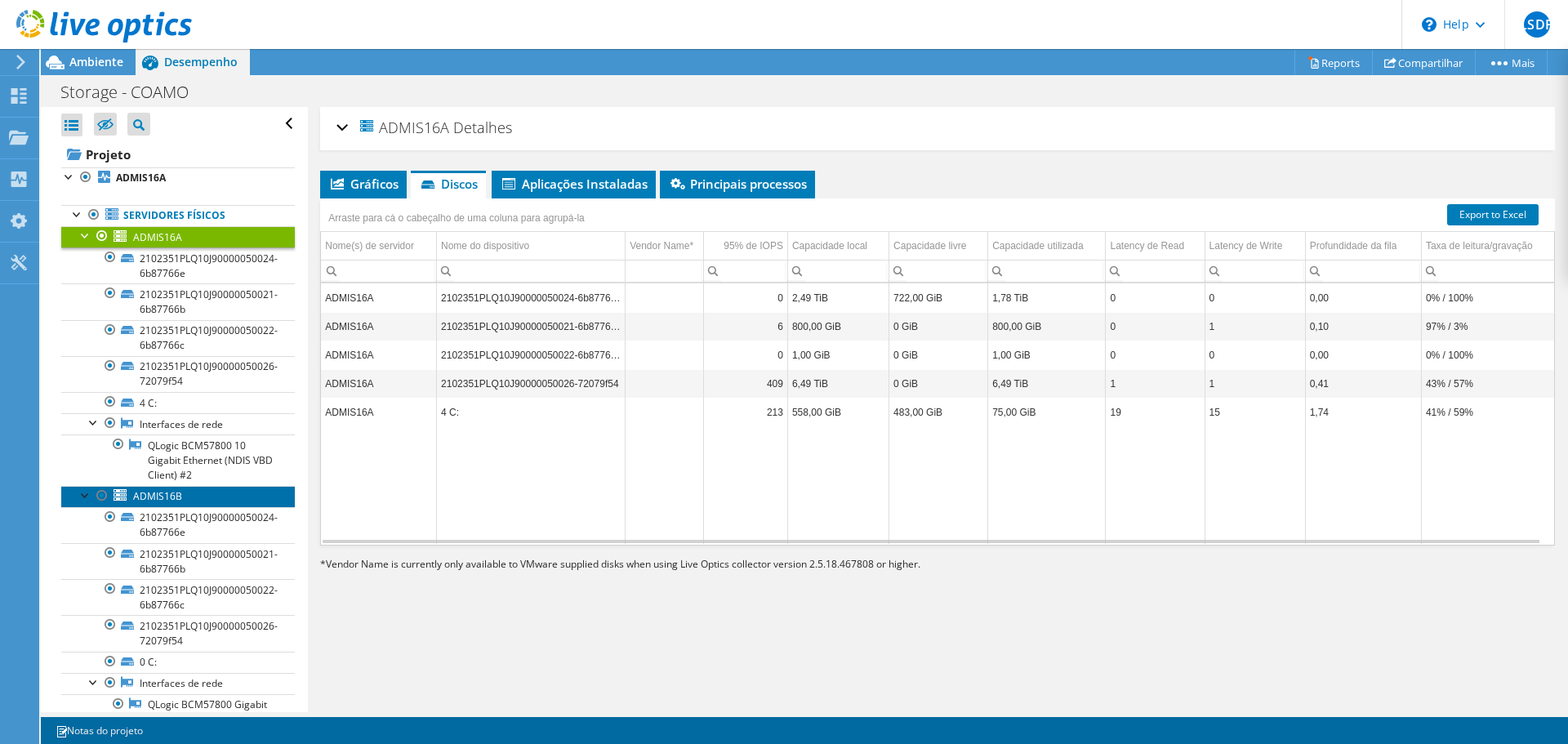 click on "ADMIS16B" at bounding box center [158, 496] 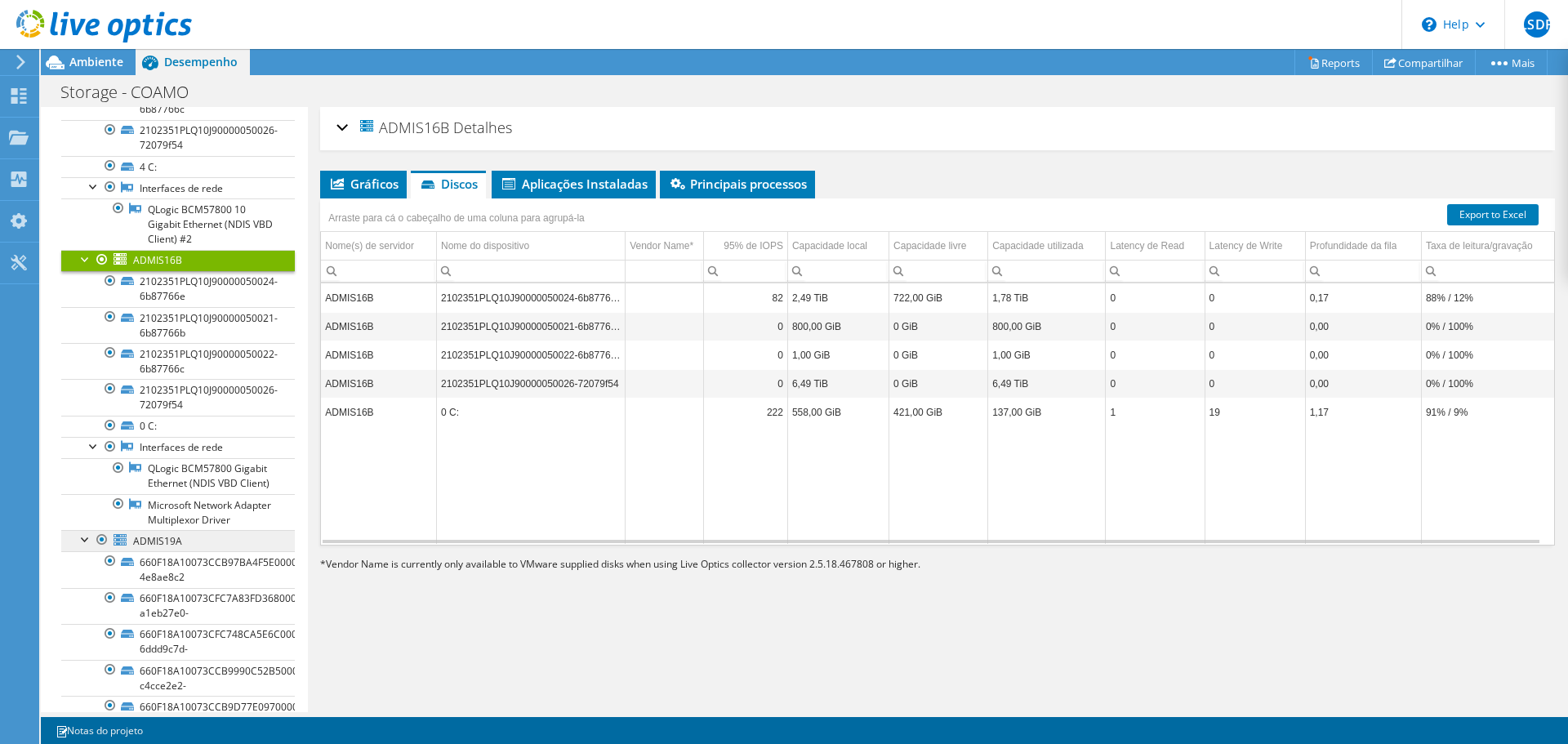 scroll, scrollTop: 408, scrollLeft: 0, axis: vertical 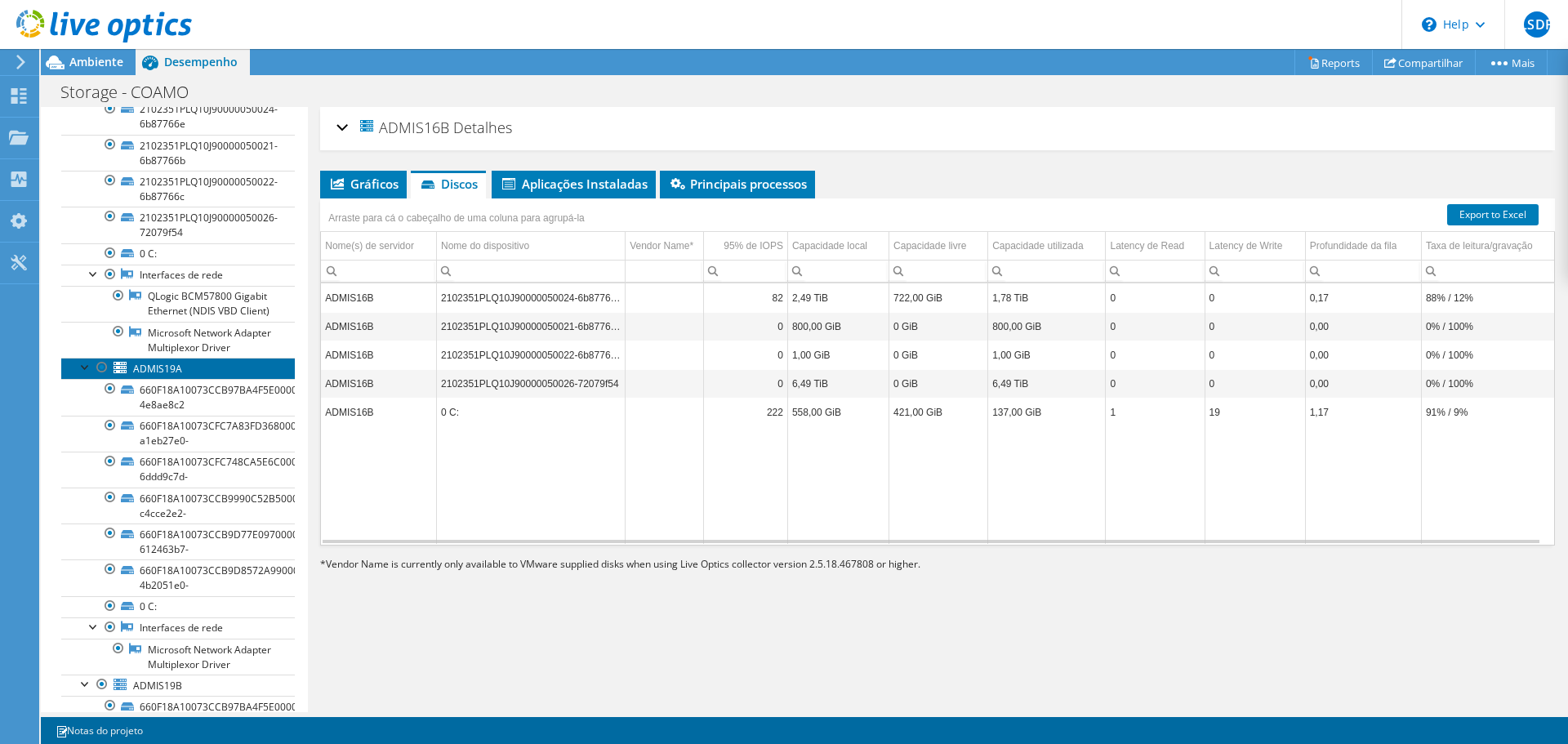 click on "ADMIS19A" at bounding box center [178, 368] 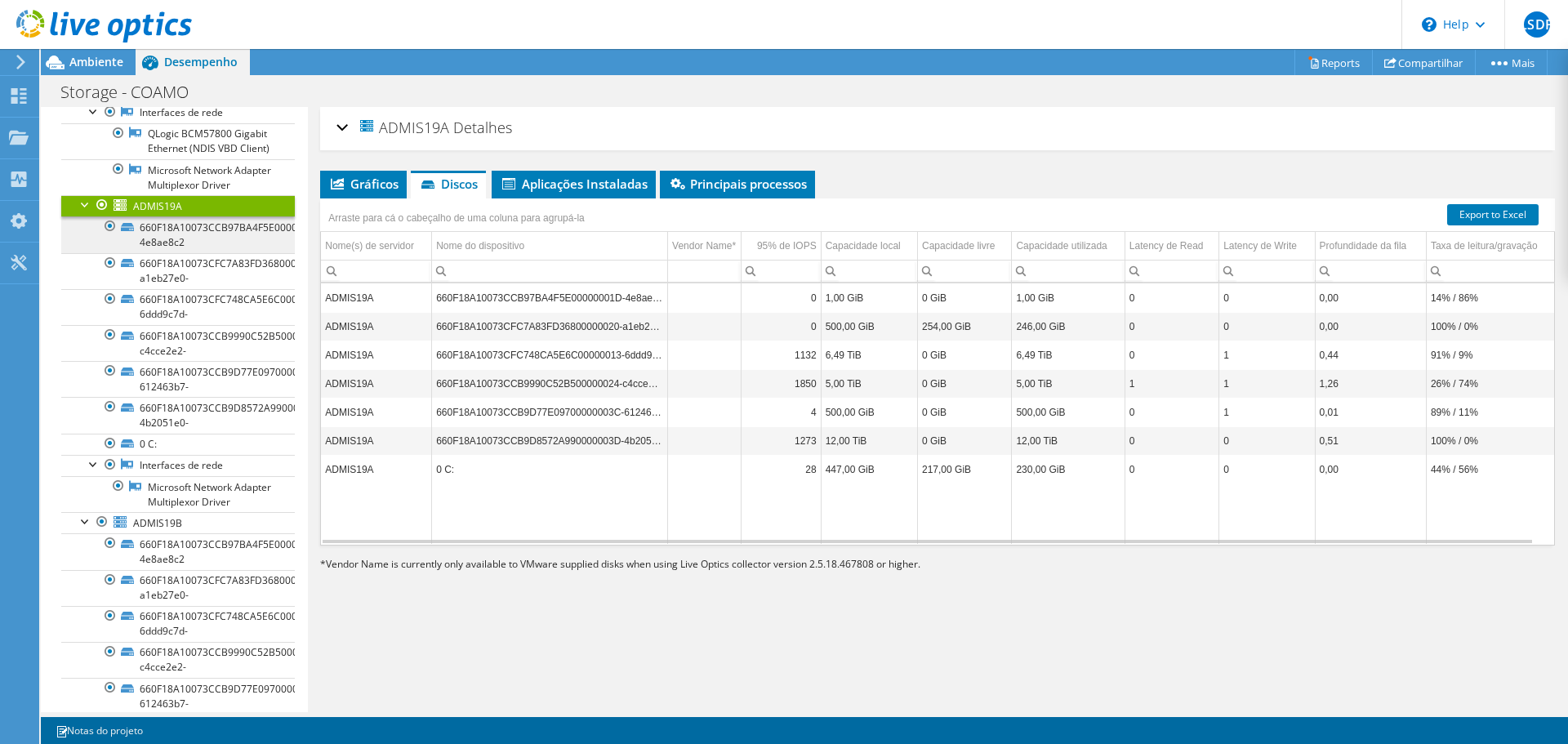 scroll, scrollTop: 735, scrollLeft: 0, axis: vertical 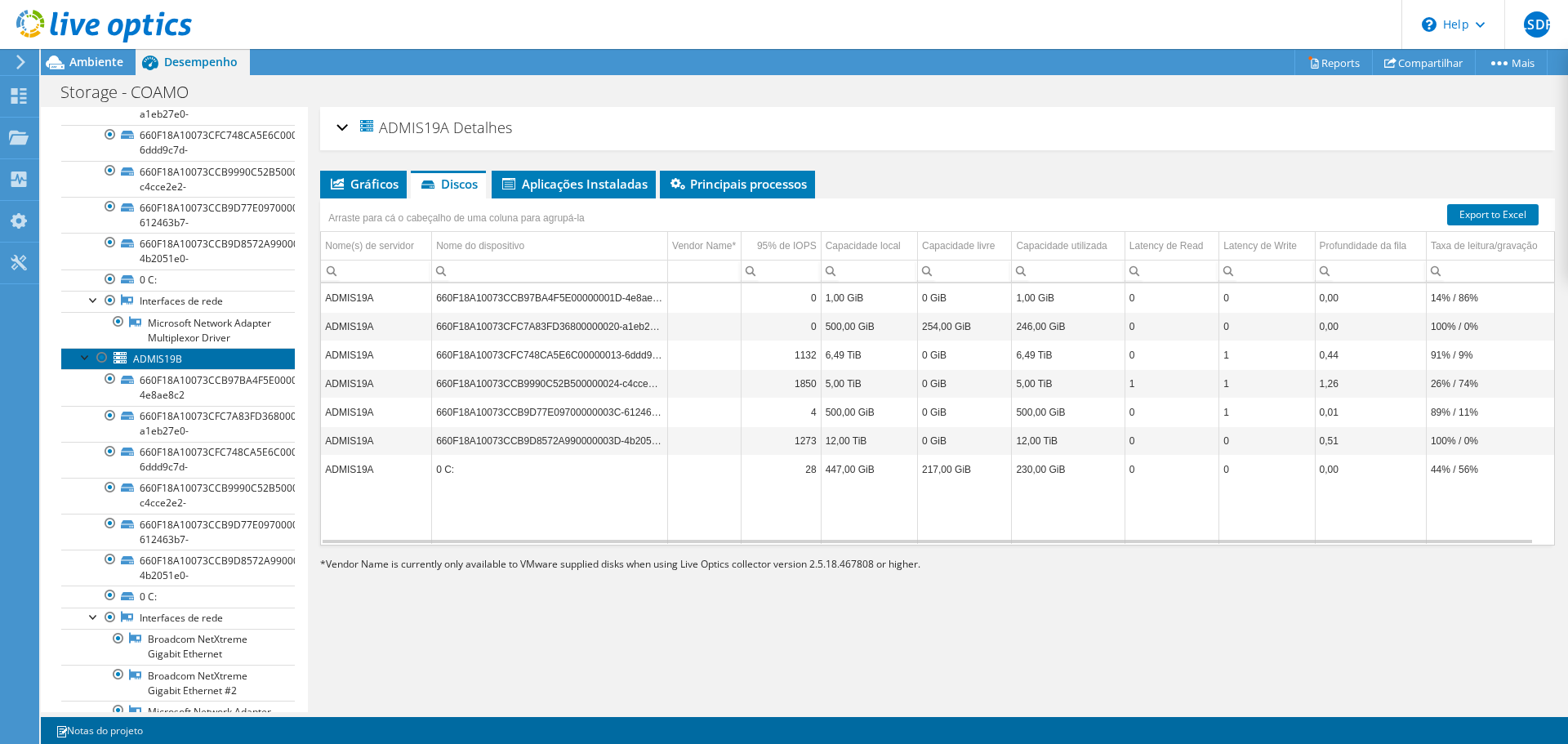 click on "ADMIS19B" at bounding box center [158, 359] 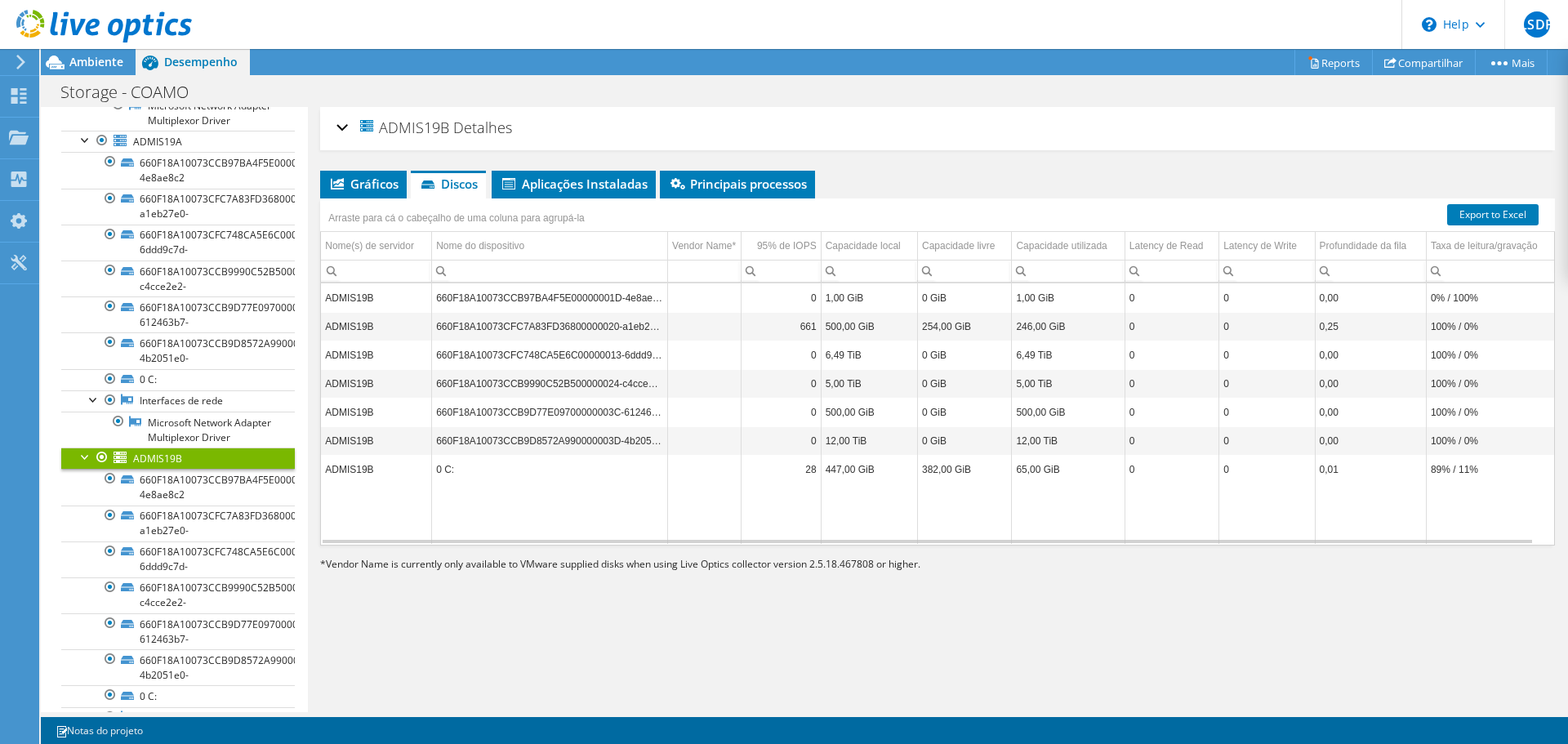 scroll, scrollTop: 572, scrollLeft: 0, axis: vertical 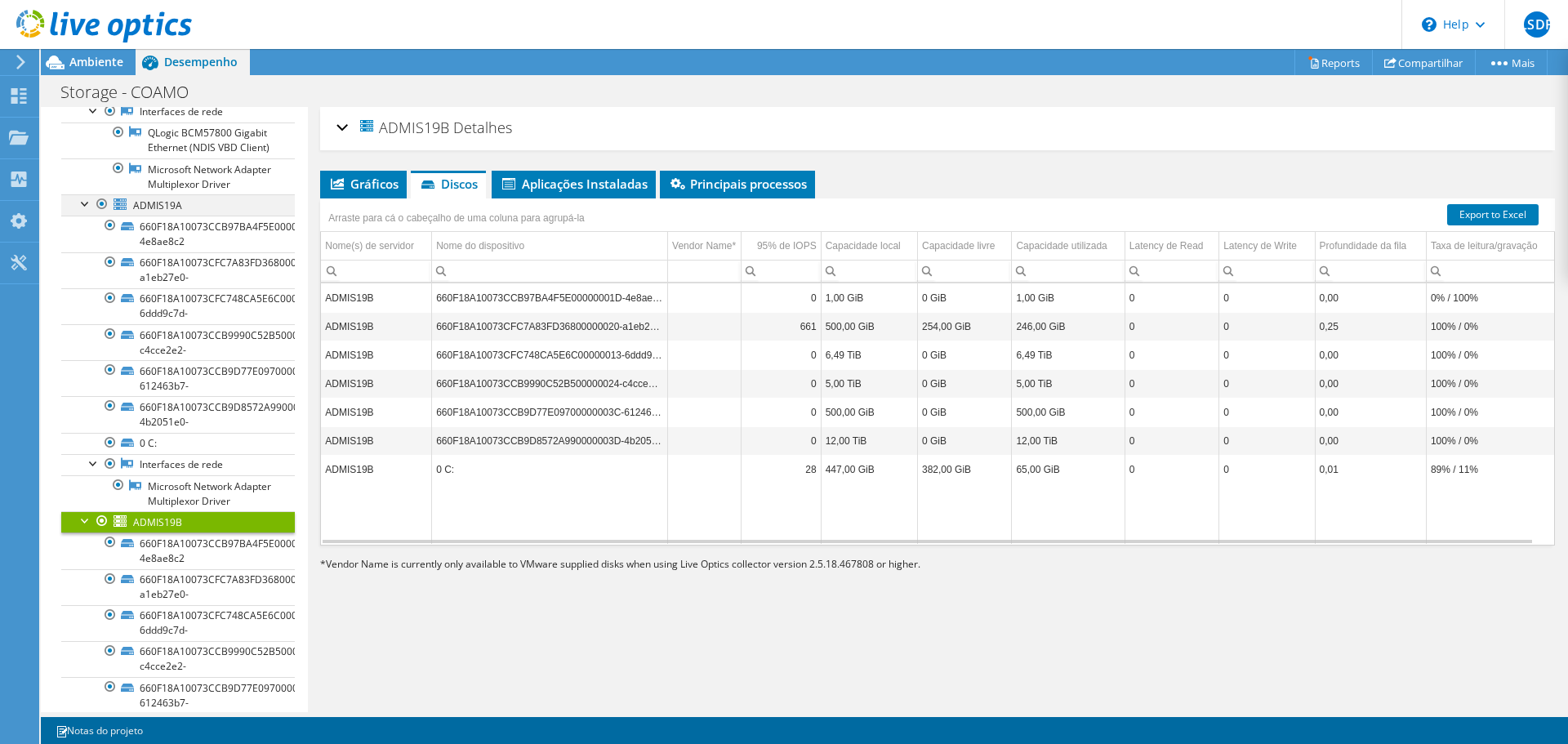 click at bounding box center [86, 203] 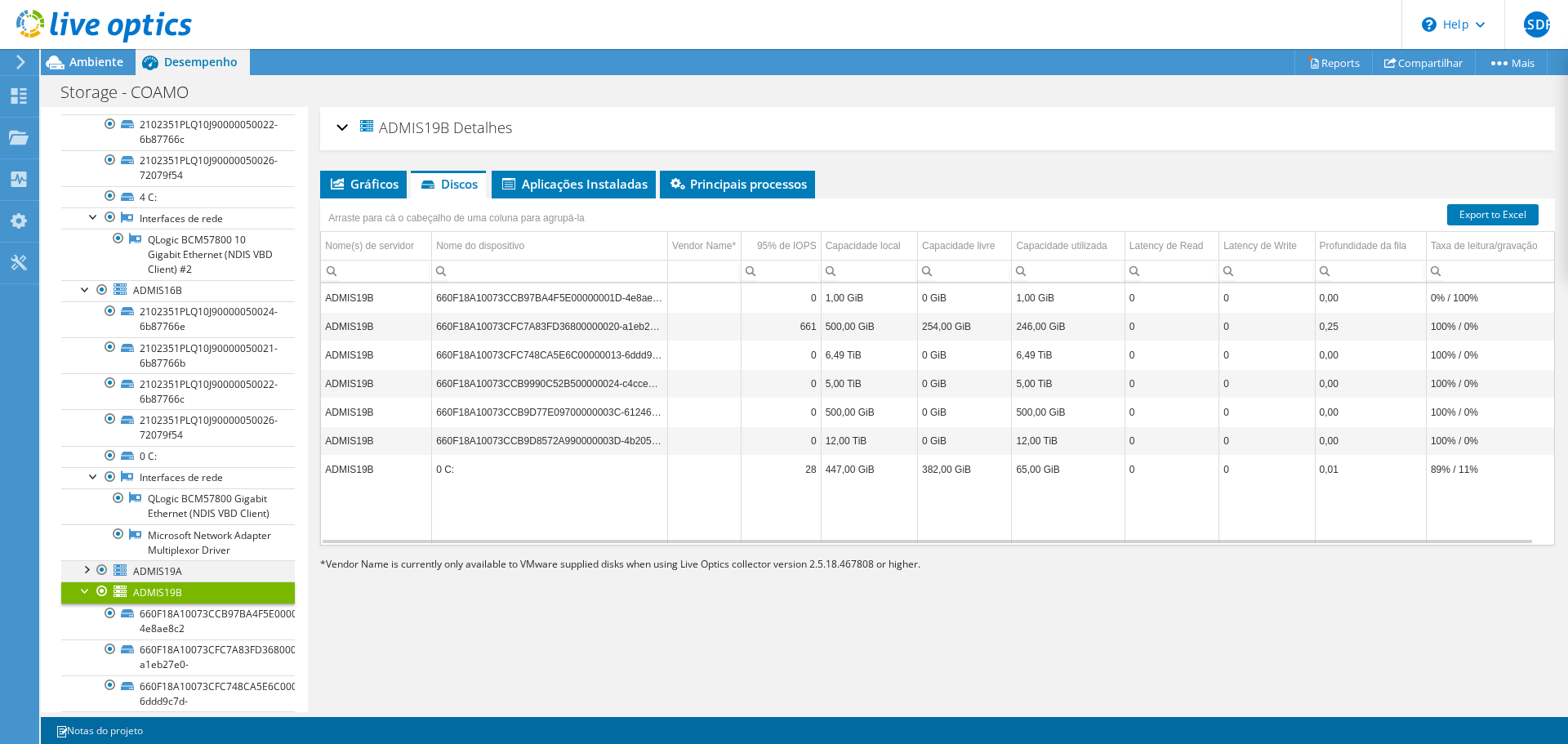 scroll, scrollTop: 163, scrollLeft: 0, axis: vertical 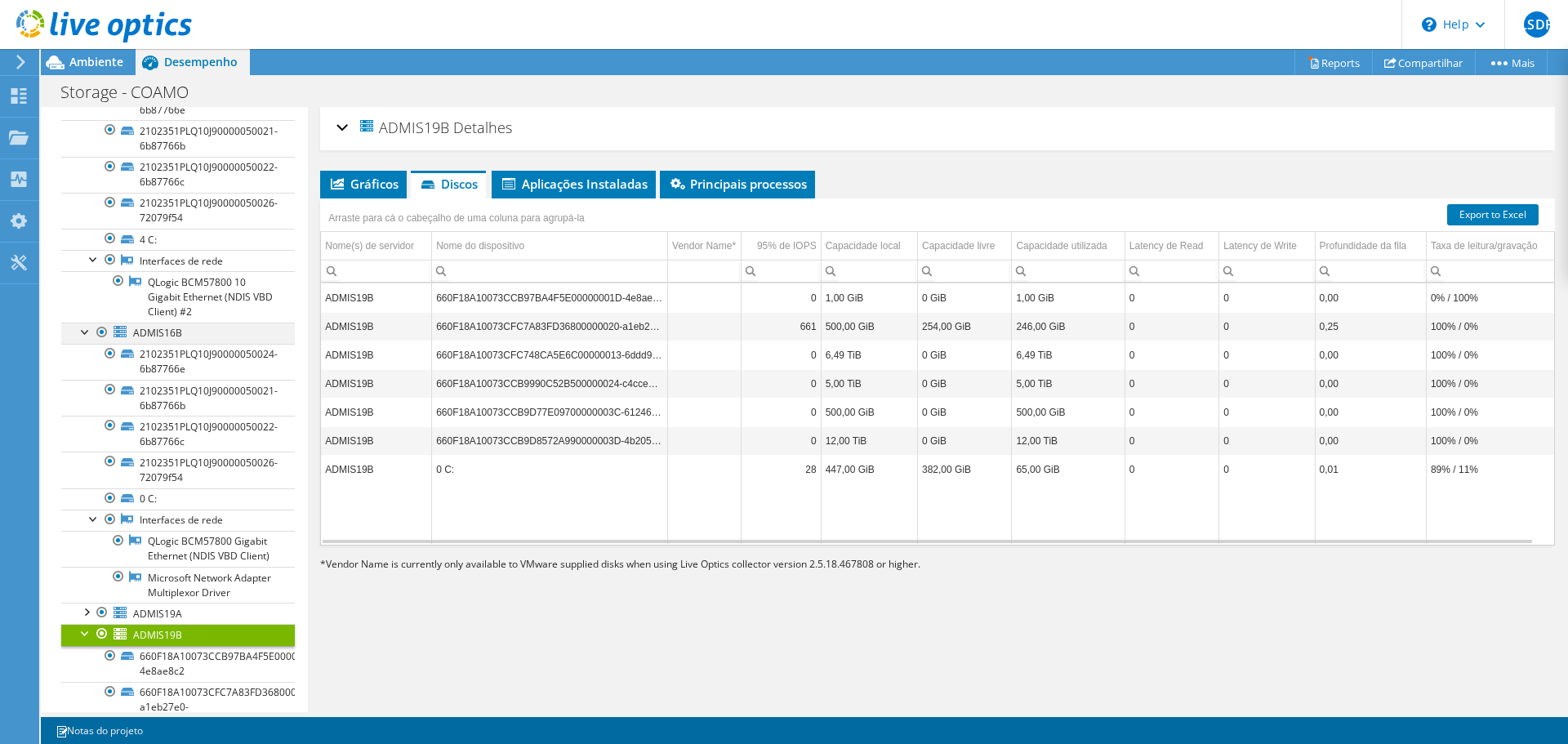 click at bounding box center [86, 331] 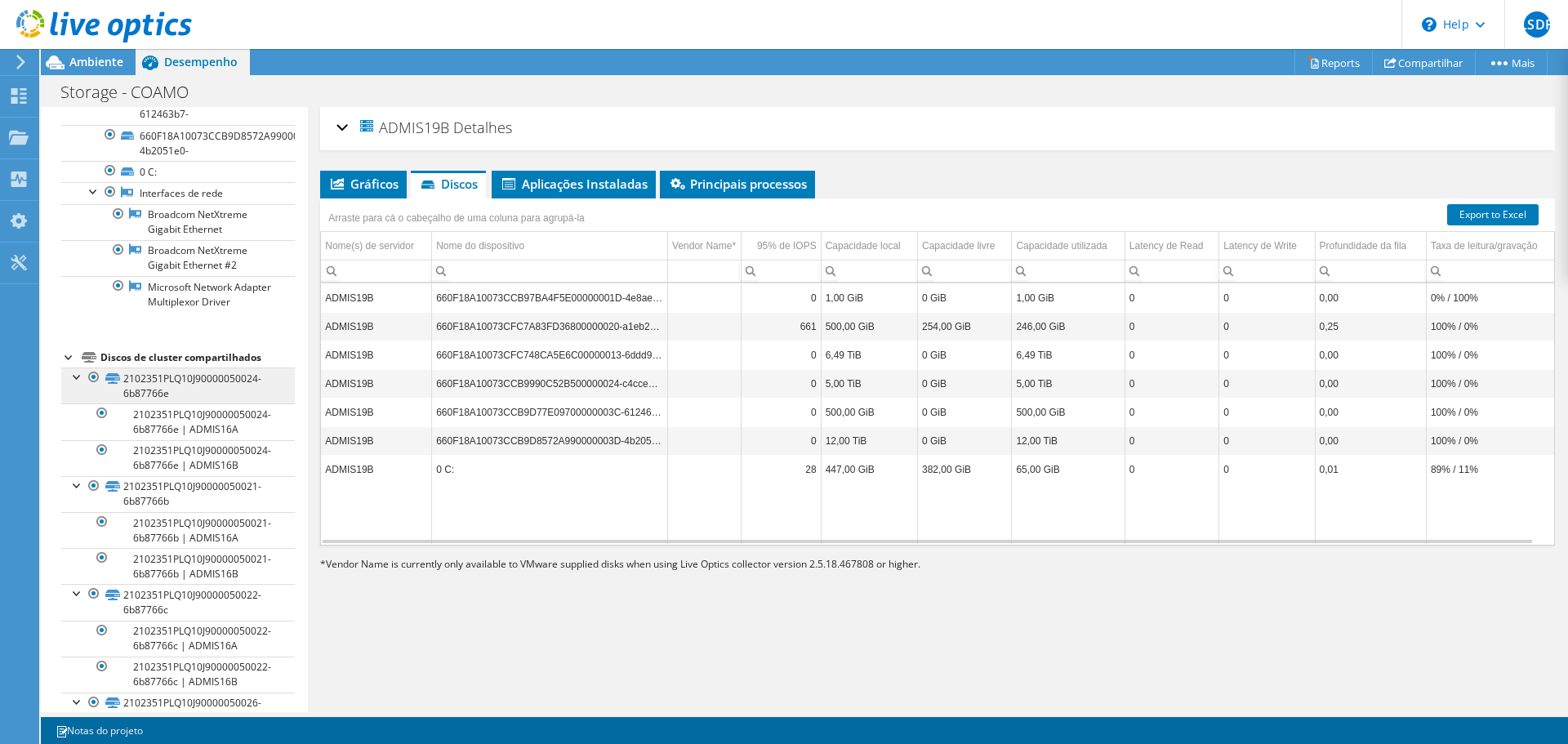 scroll, scrollTop: 653, scrollLeft: 0, axis: vertical 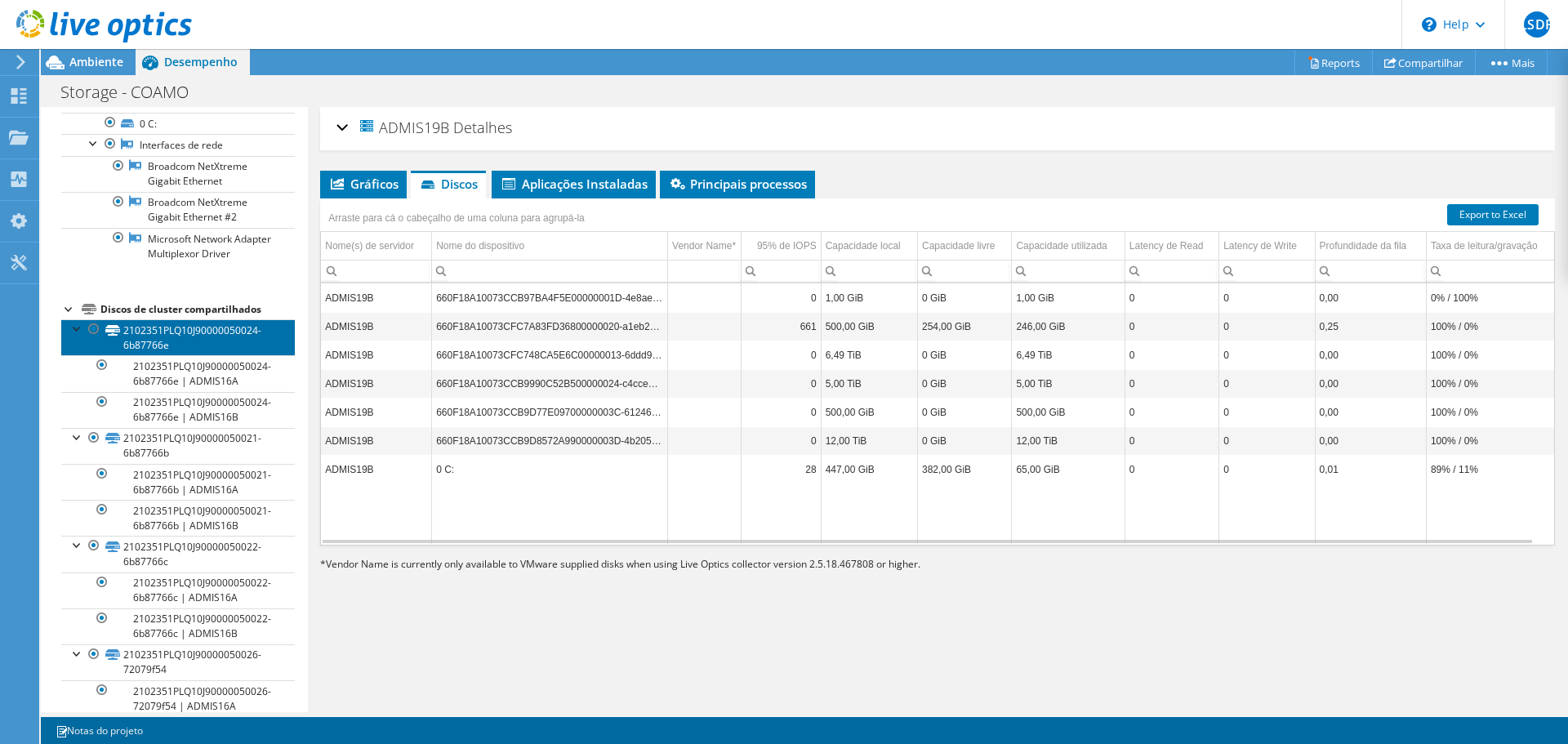 click on "2102351PLQ10J90000050024-6b87766e" at bounding box center (178, 337) 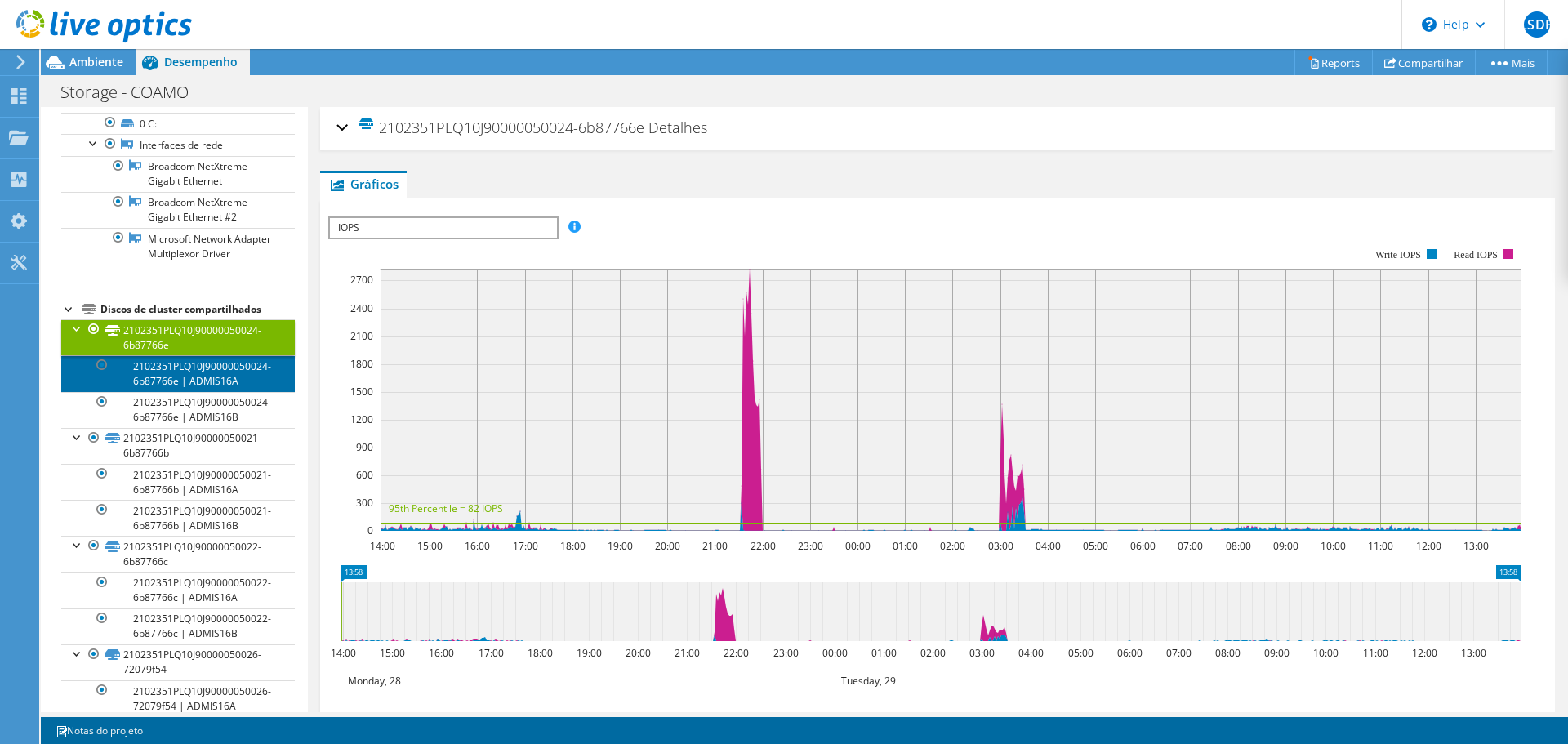 click on "2102351PLQ10J90000050024-6b87766e | ADMIS16A" at bounding box center [178, 373] 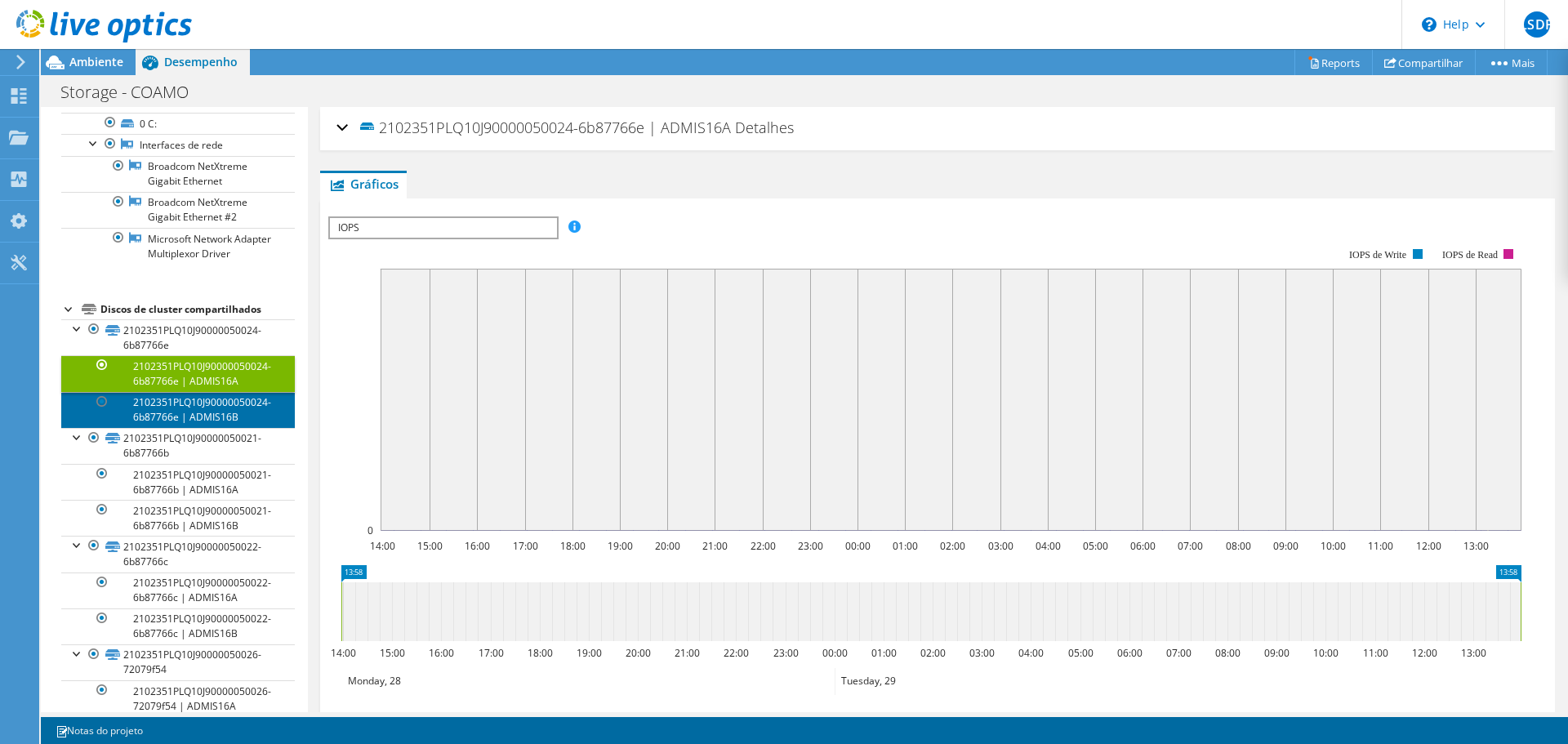 click on "2102351PLQ10J90000050024-6b87766e | ADMIS16B" at bounding box center [178, 410] 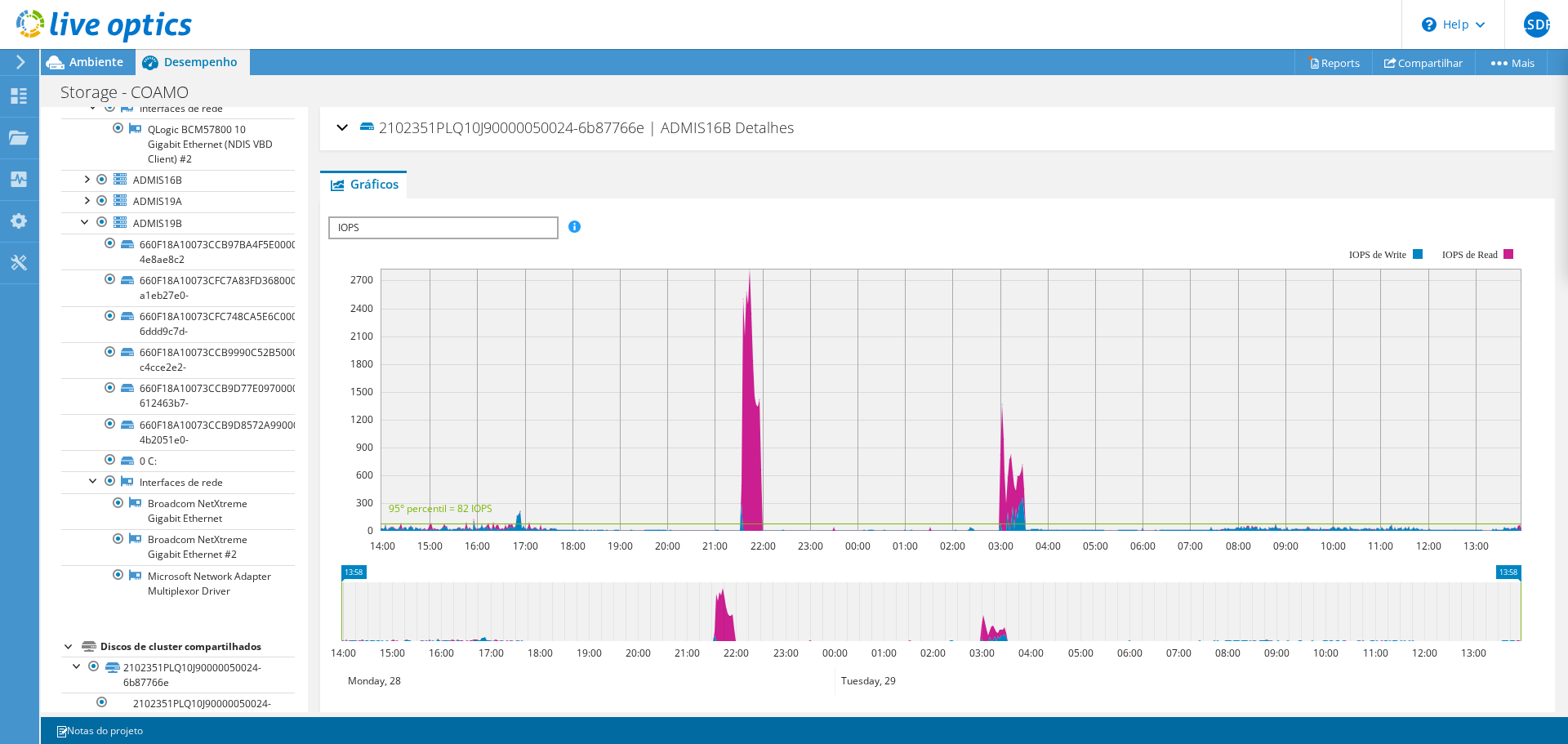 scroll, scrollTop: 0, scrollLeft: 0, axis: both 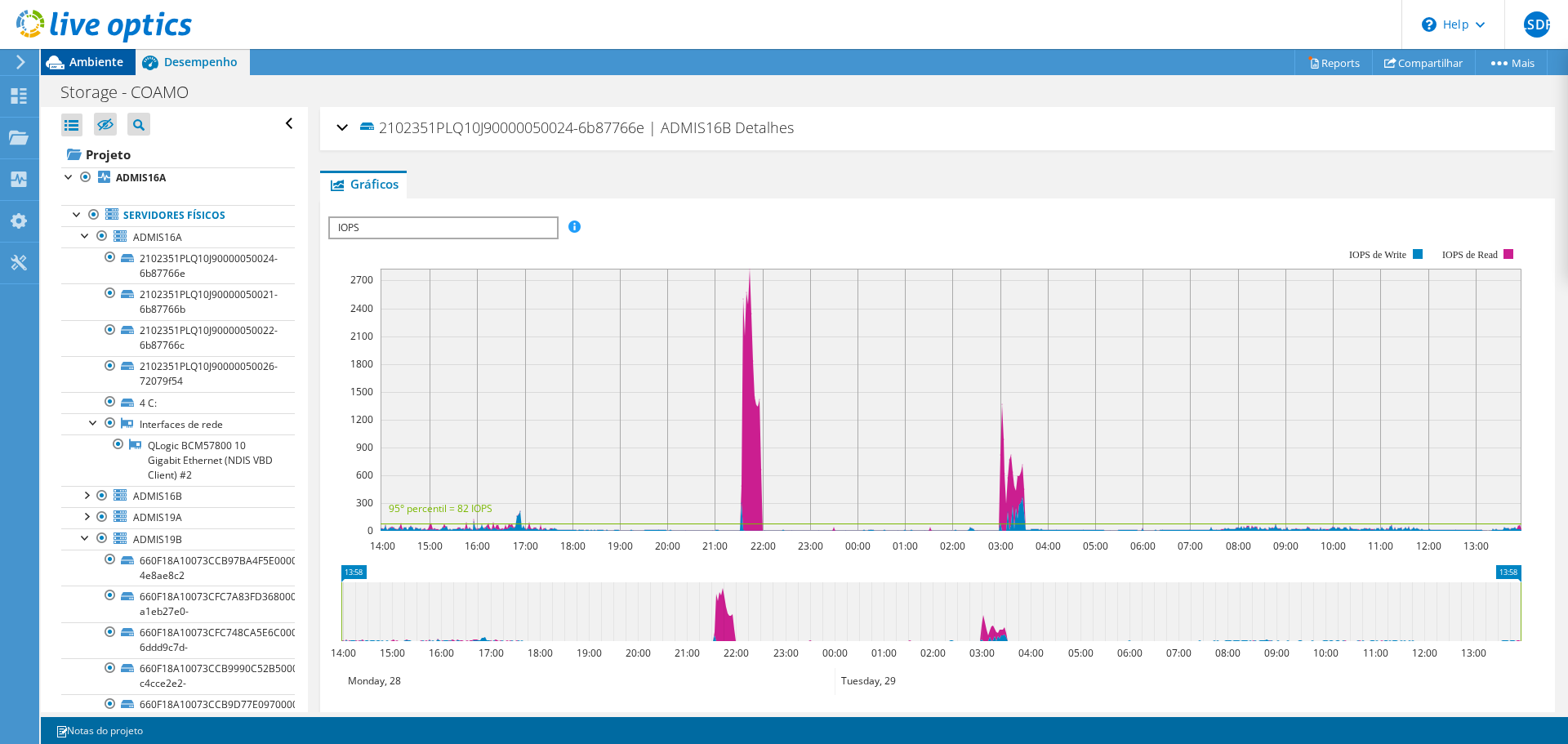 click on "Ambiente" at bounding box center [96, 61] 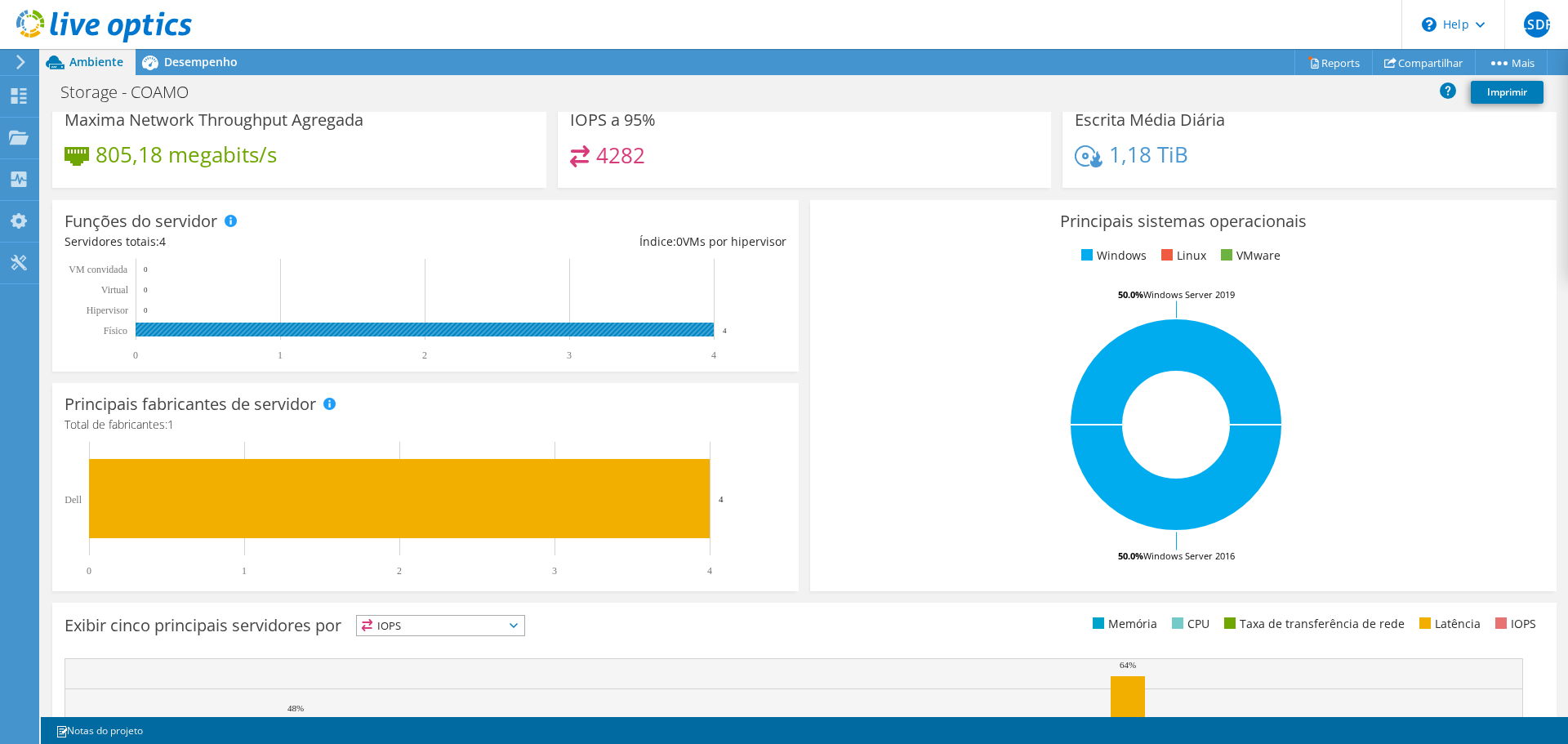 scroll, scrollTop: 0, scrollLeft: 0, axis: both 